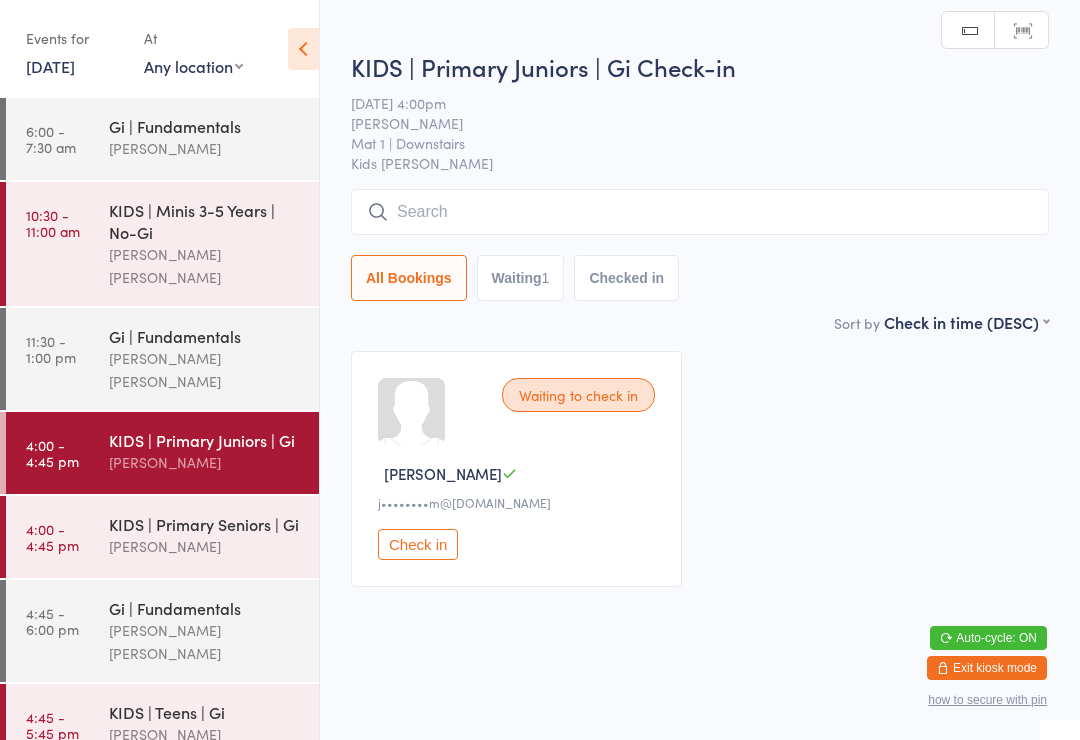 scroll, scrollTop: 0, scrollLeft: 0, axis: both 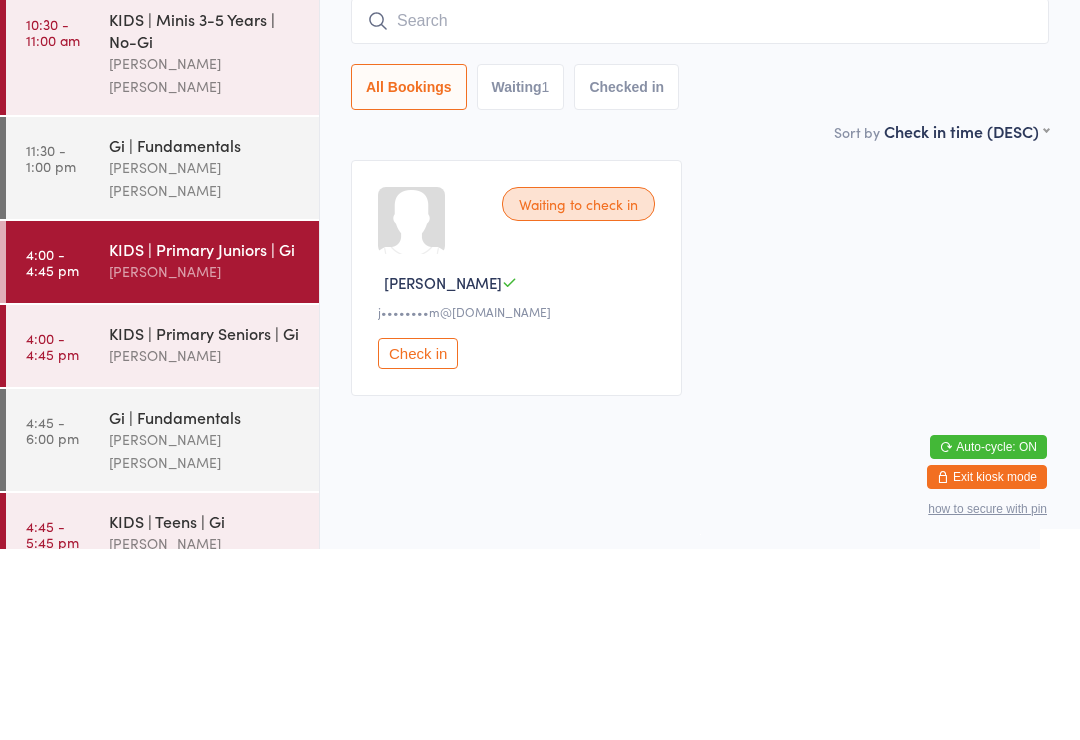 type on "B" 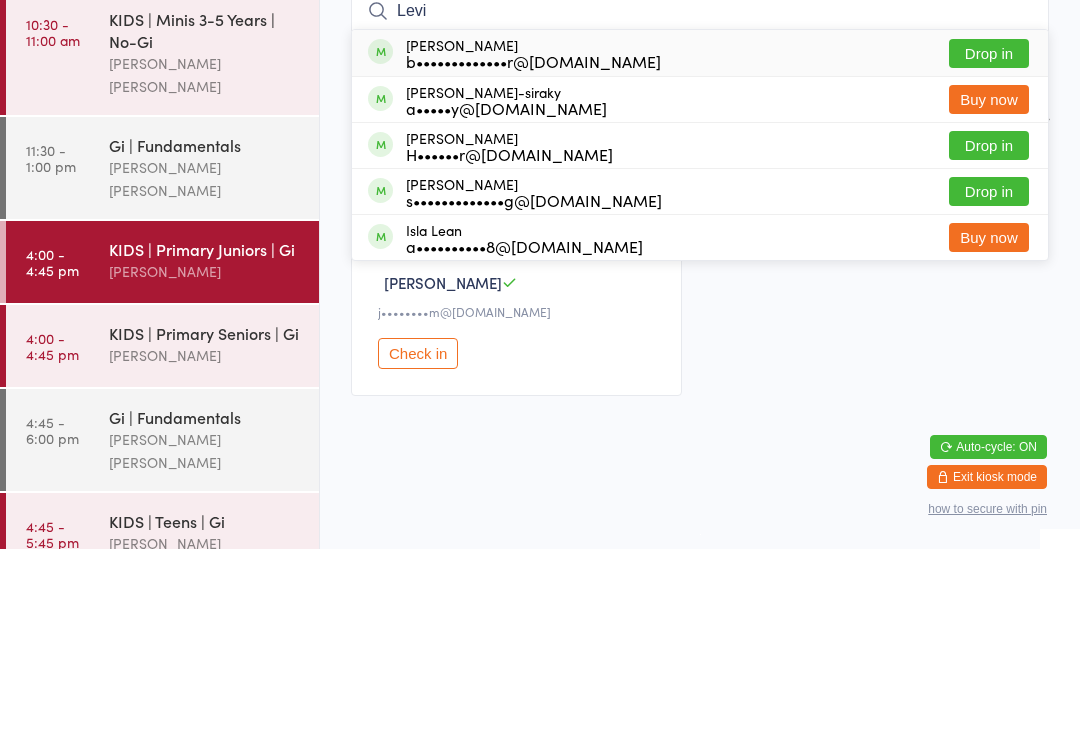 type on "Levi" 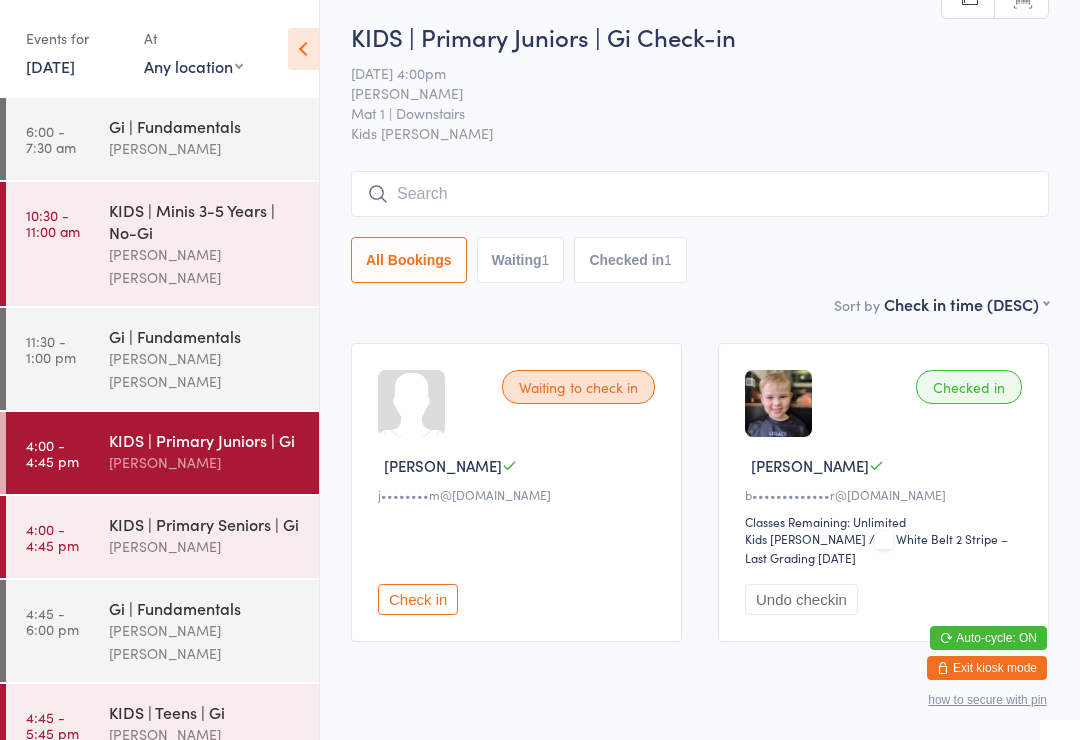 scroll, scrollTop: 0, scrollLeft: 0, axis: both 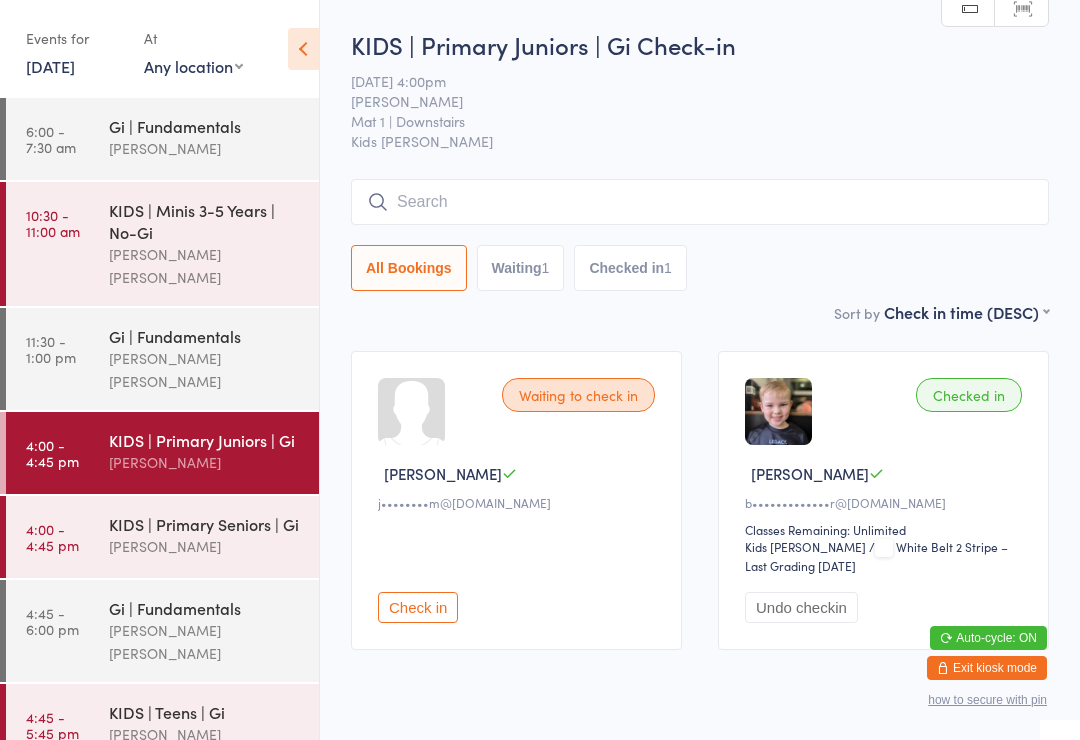 click on "KIDS | Primary Juniors | Gi" at bounding box center (205, 440) 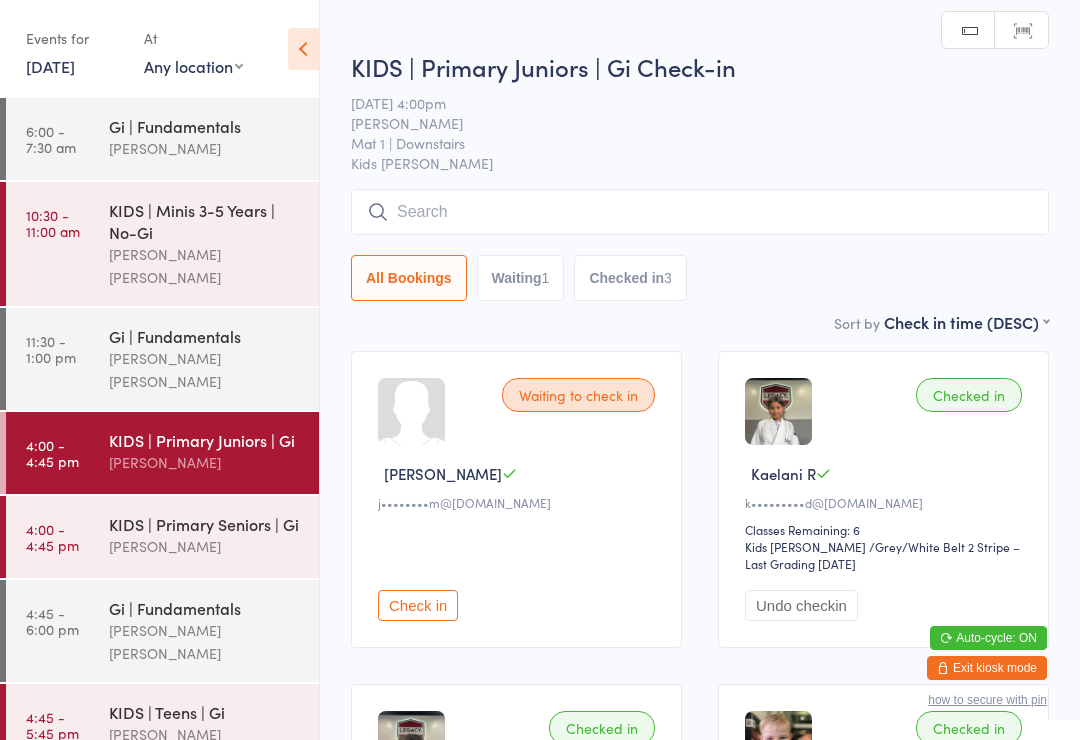 click at bounding box center [700, 212] 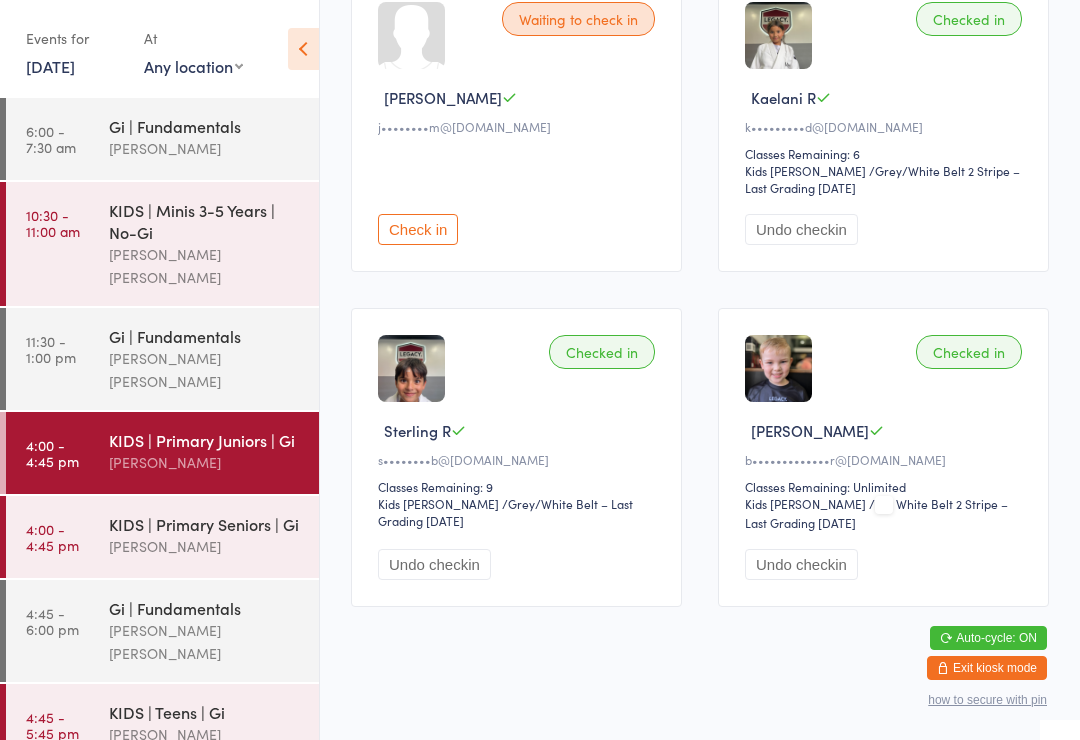 scroll, scrollTop: 38, scrollLeft: 0, axis: vertical 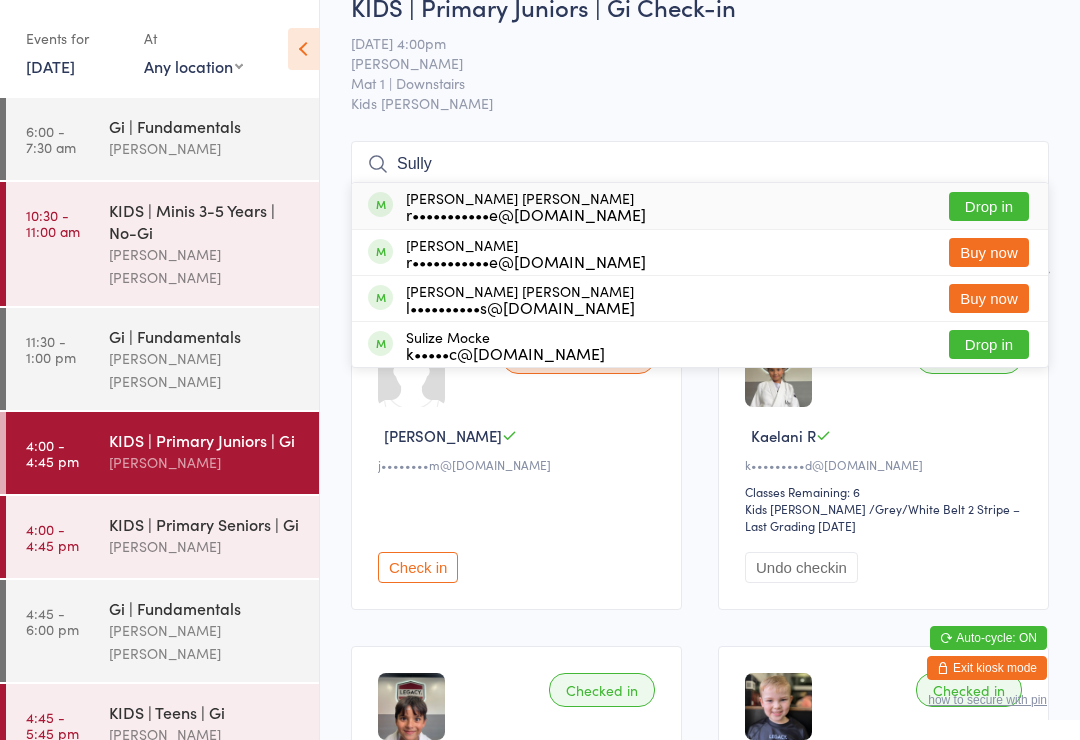 type on "Sully" 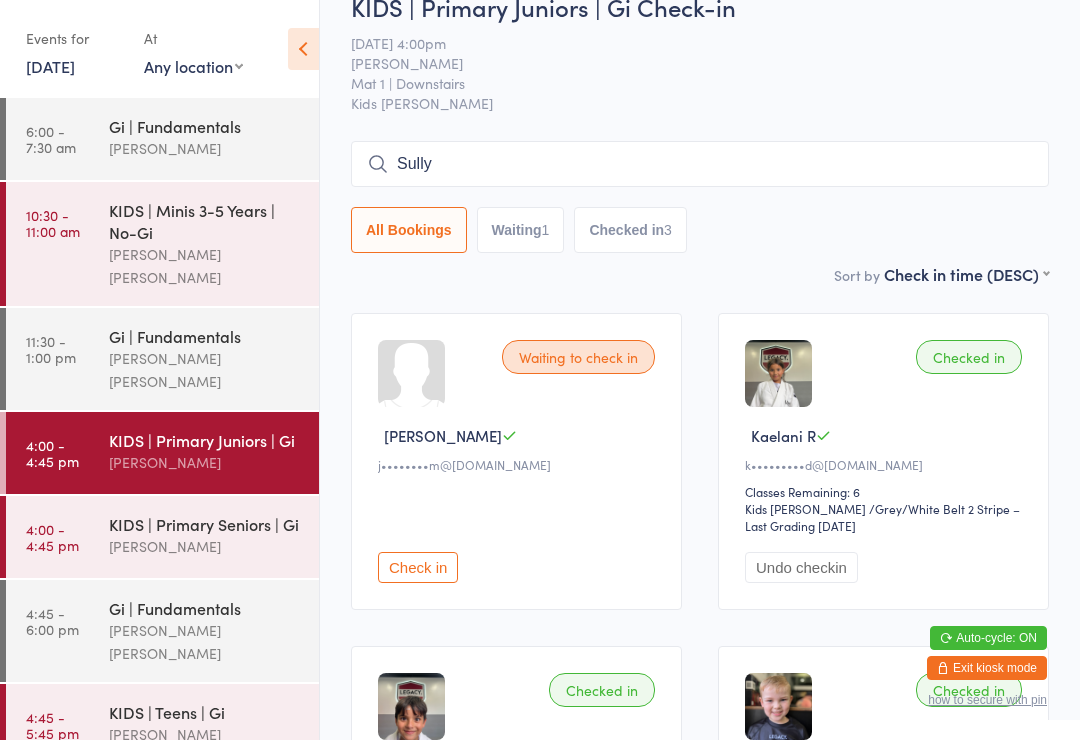 click on "KIDS | Primary Seniors | Gi" at bounding box center (205, 524) 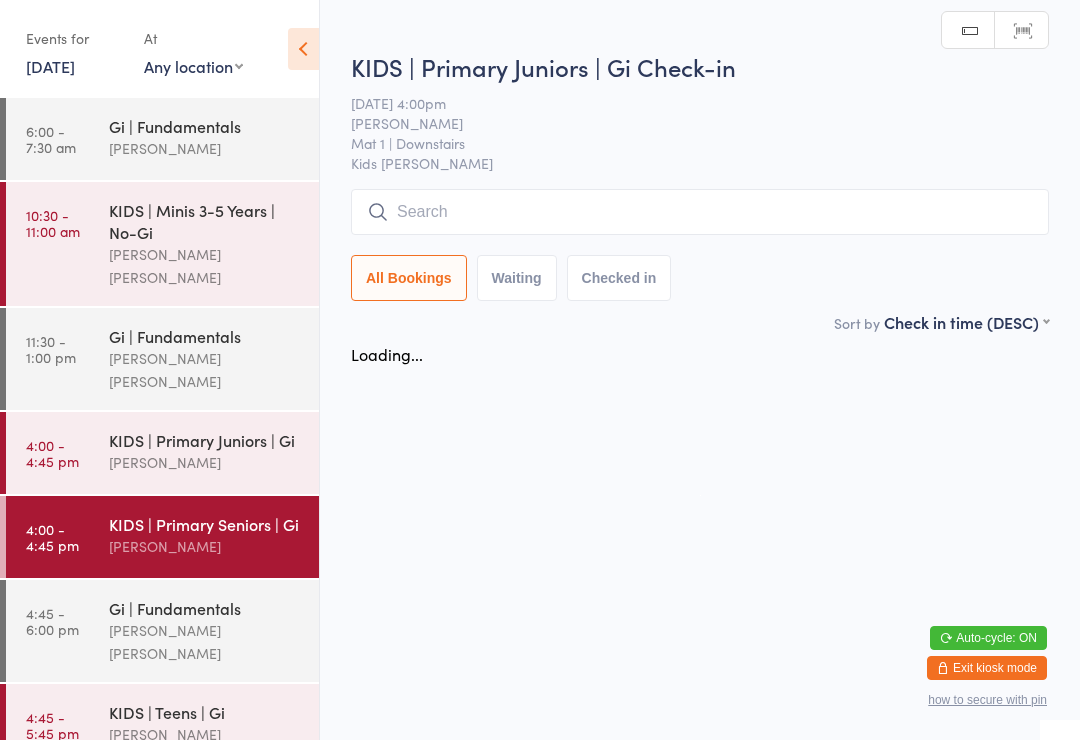 scroll, scrollTop: 0, scrollLeft: 0, axis: both 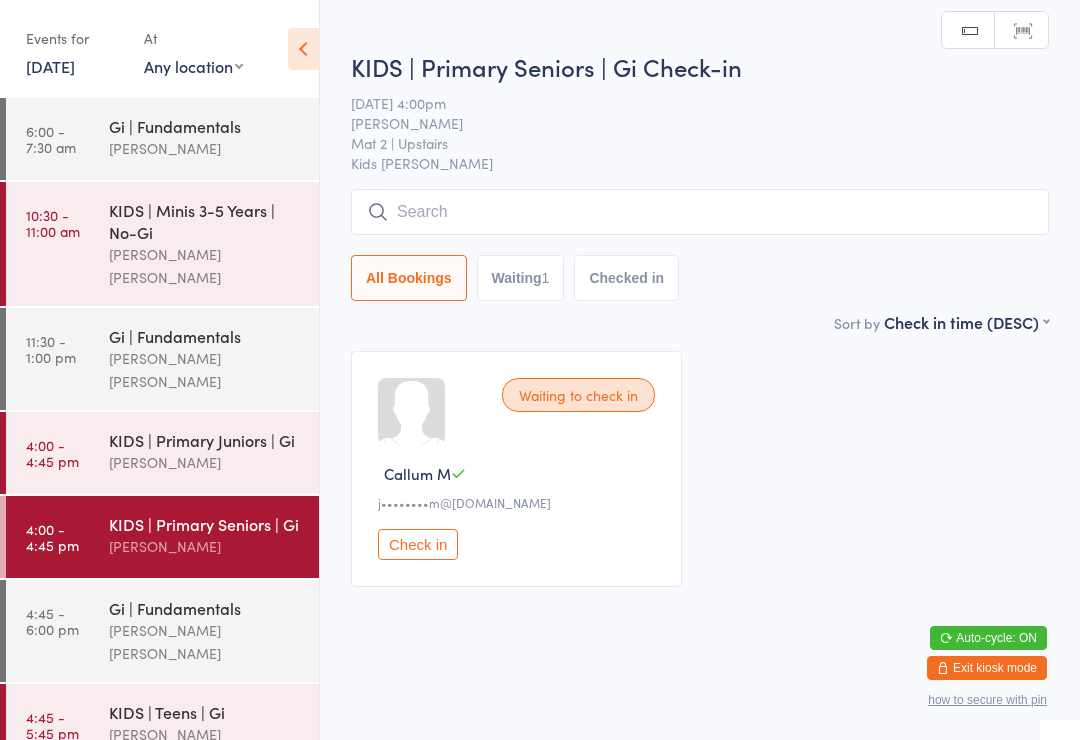 click at bounding box center [700, 212] 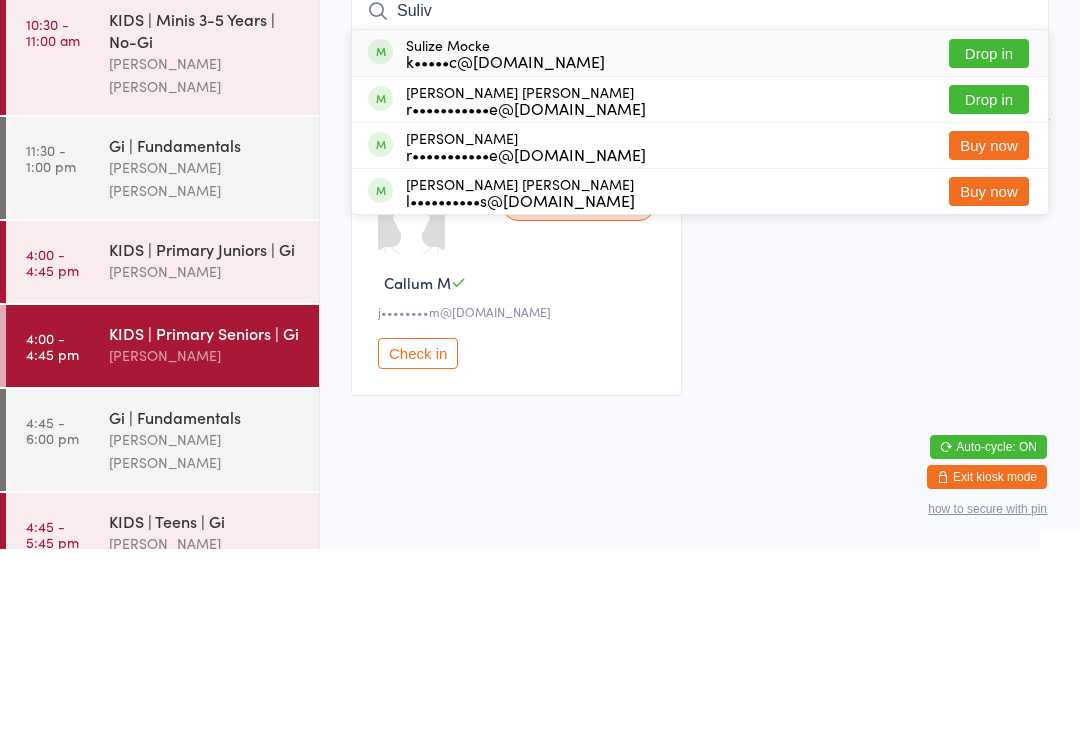 type on "Suliv" 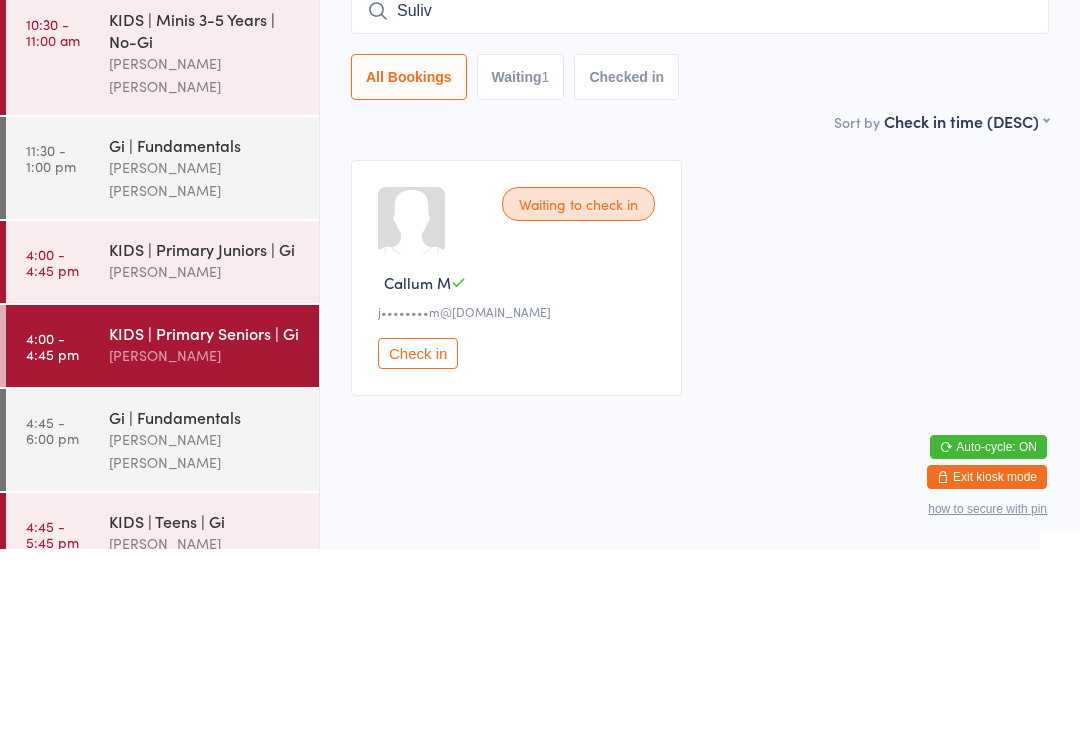 scroll, scrollTop: 10, scrollLeft: 0, axis: vertical 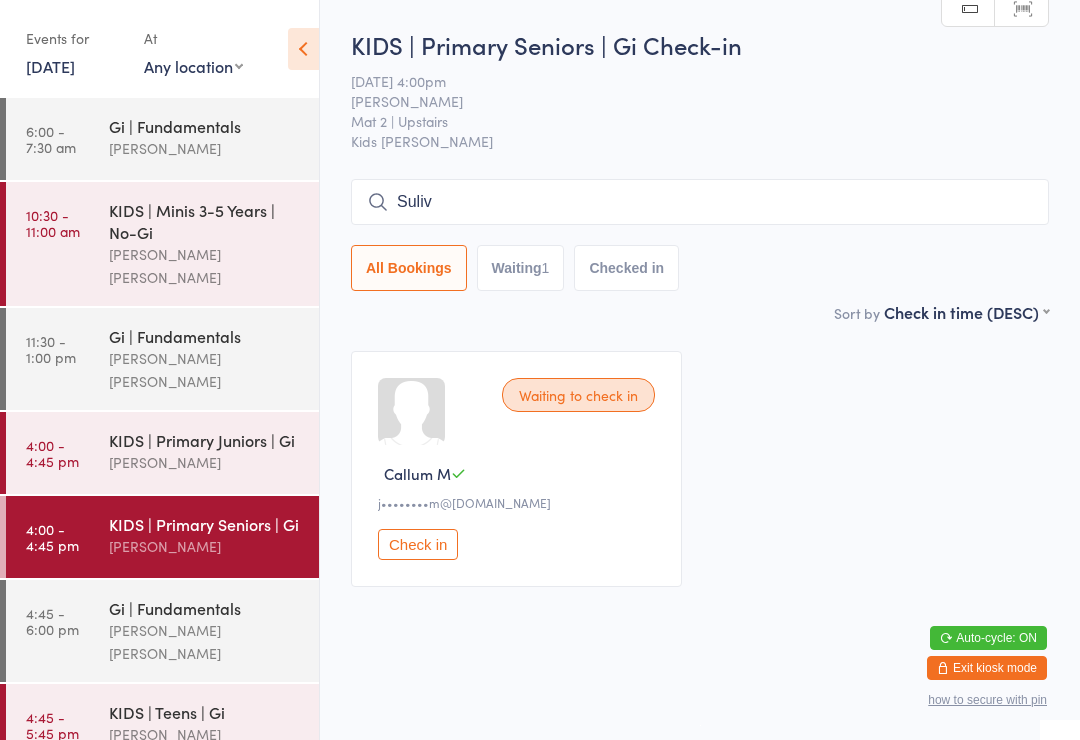 click on "KIDS | Primary Juniors | Gi" at bounding box center (205, 440) 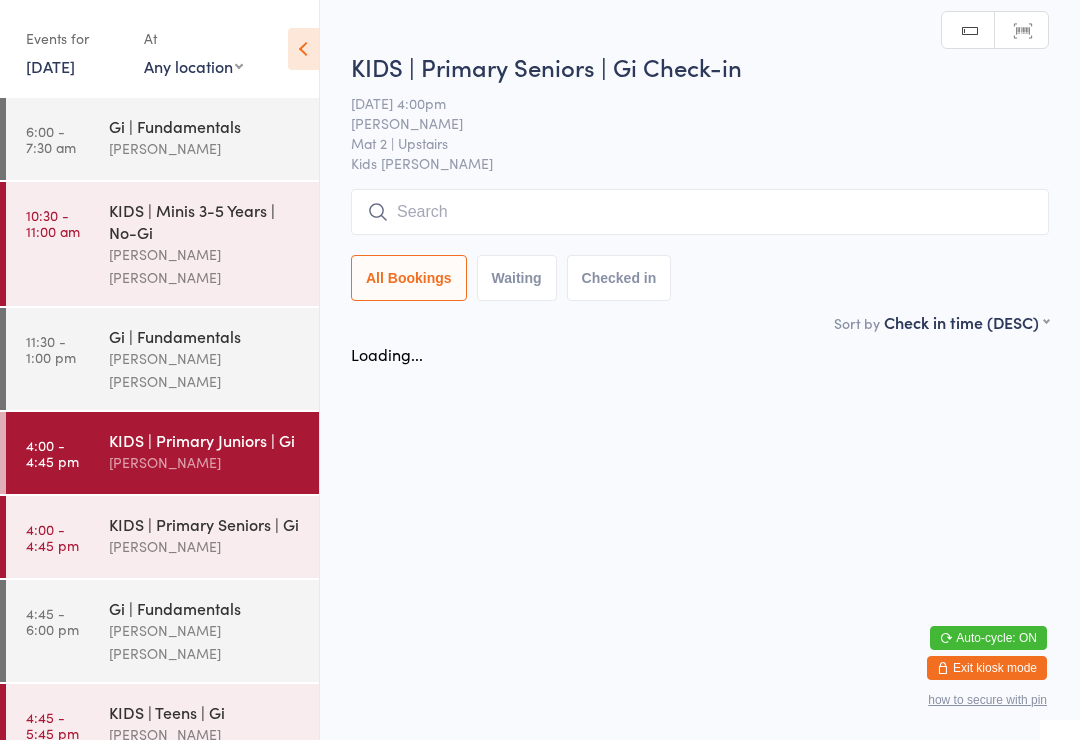 scroll, scrollTop: 0, scrollLeft: 0, axis: both 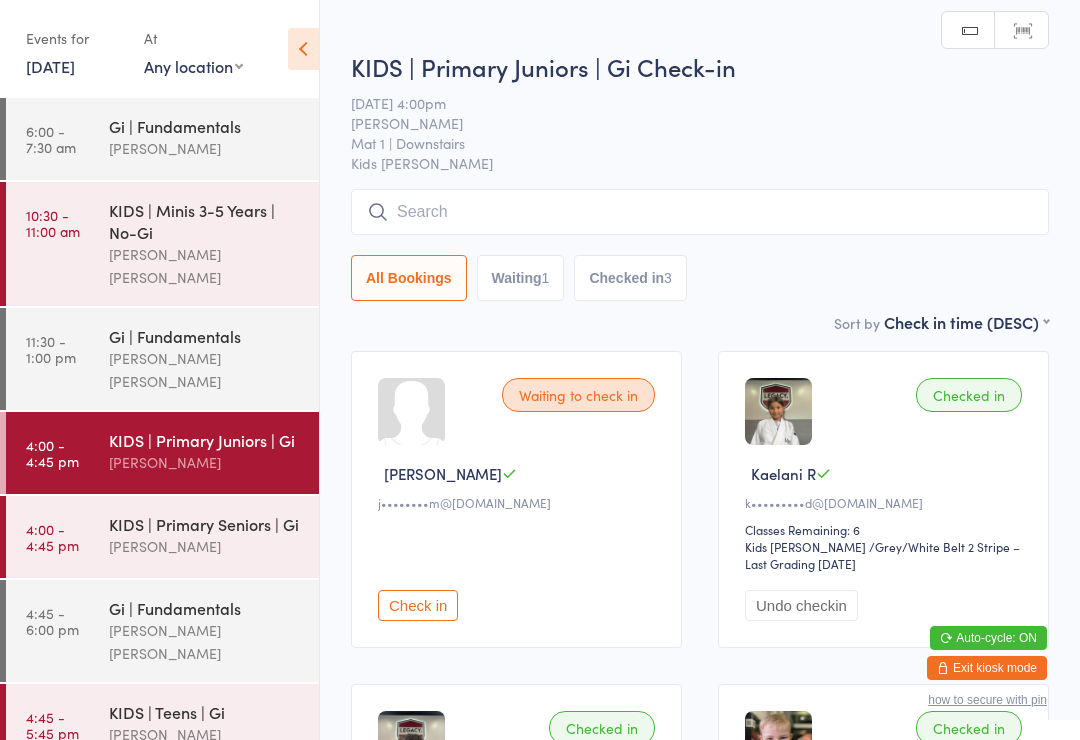 click at bounding box center [700, 212] 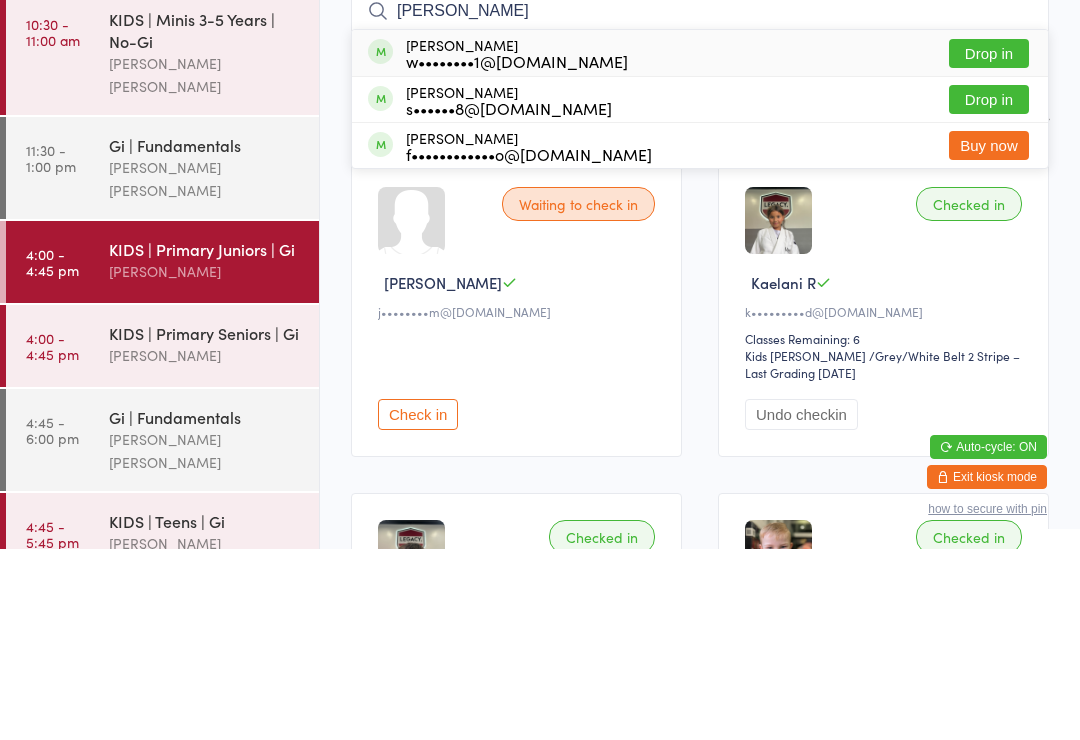 type on "[PERSON_NAME]" 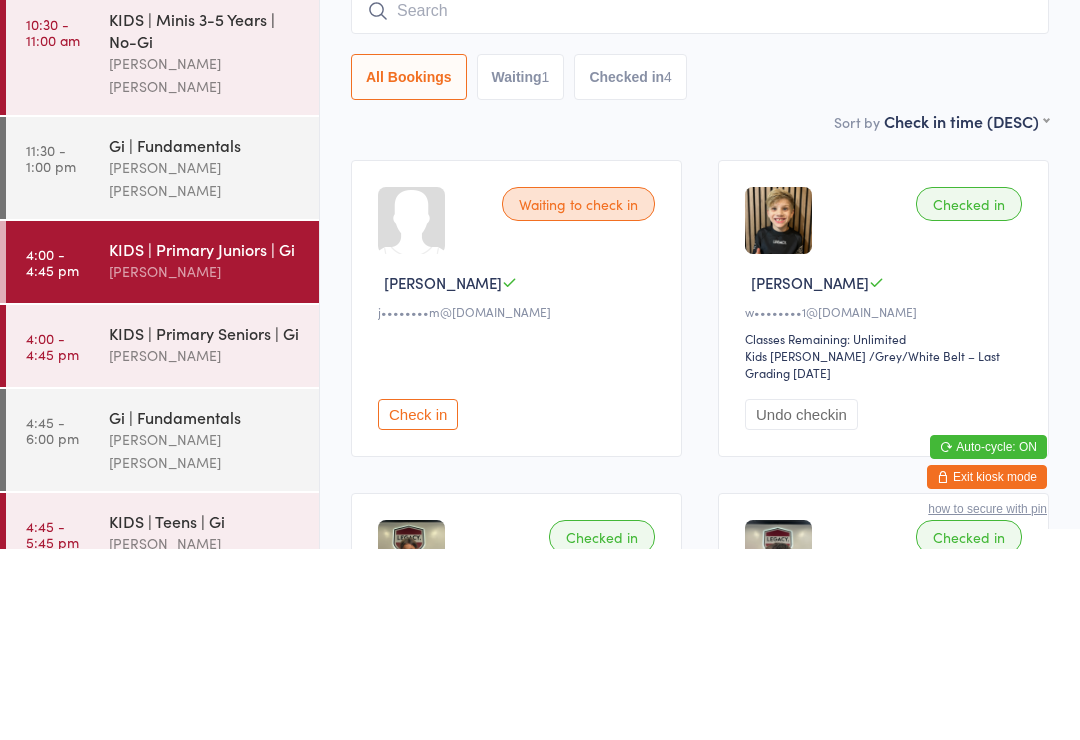 click on "KIDS | Primary Seniors | Gi" at bounding box center (205, 524) 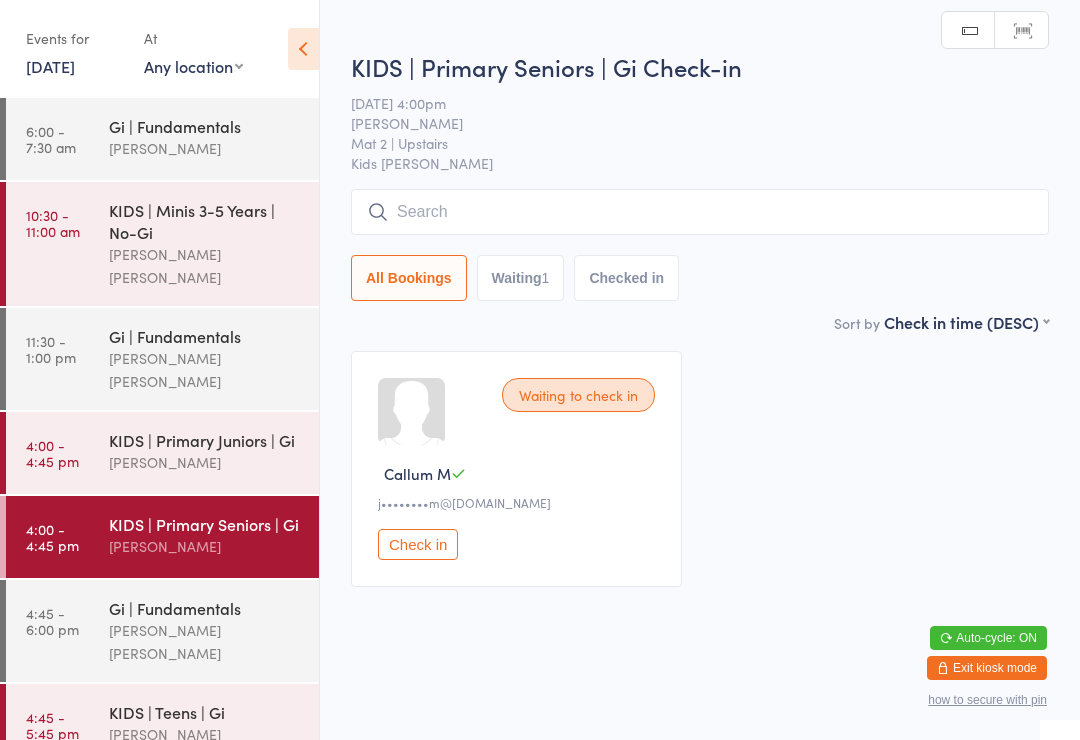 click at bounding box center [700, 212] 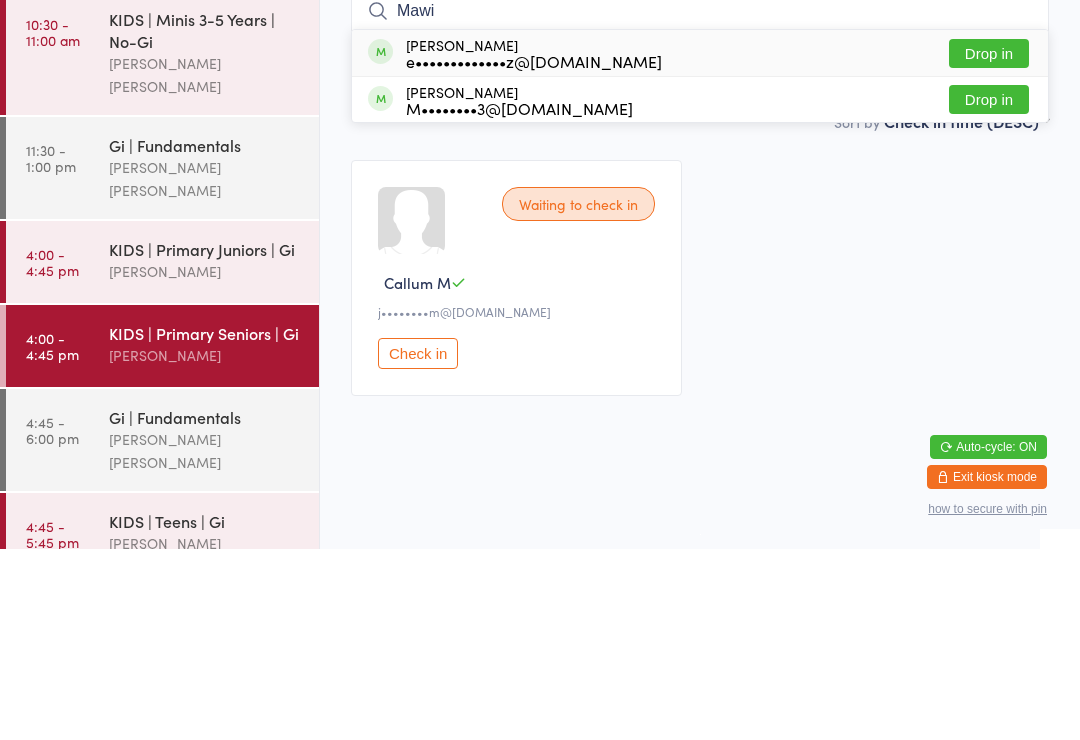 type on "Mawi" 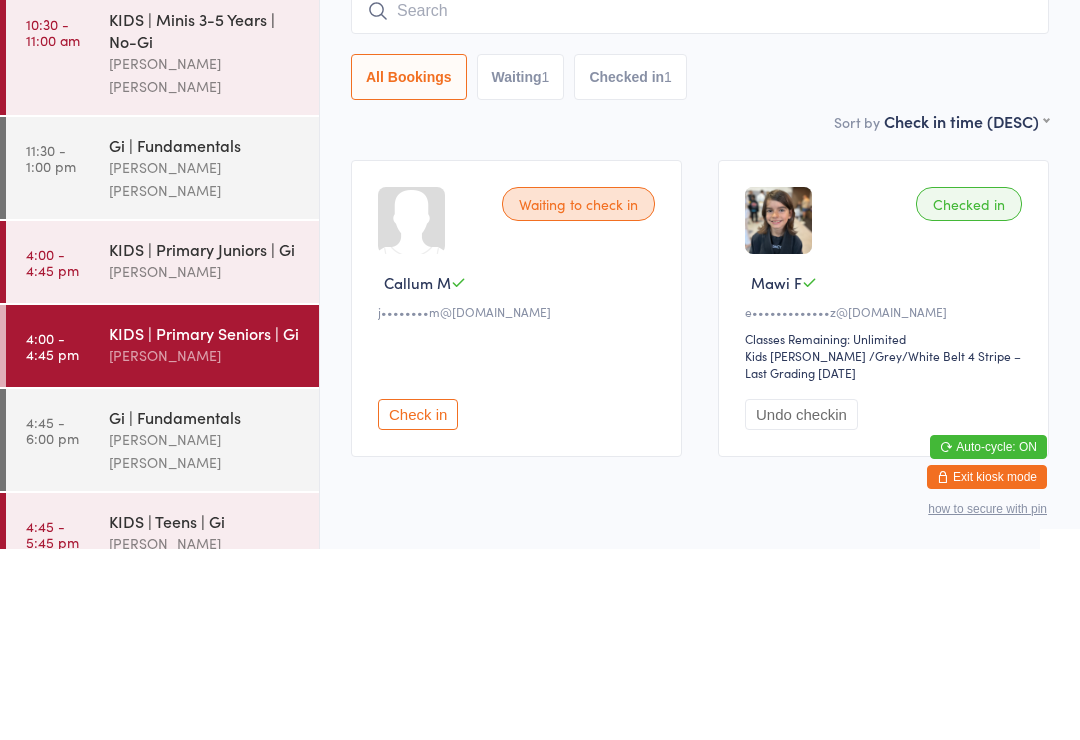 click on "KIDS | Primary Juniors | Gi" at bounding box center [205, 440] 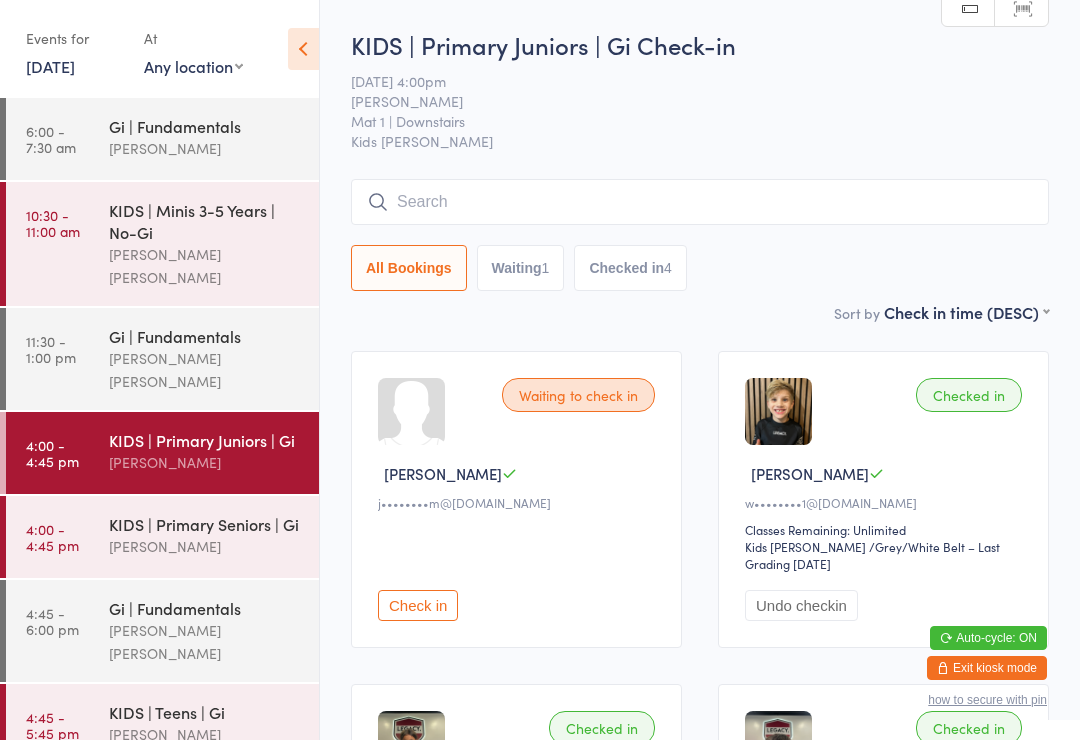 click on "KIDS | Primary Seniors | Gi" at bounding box center (205, 524) 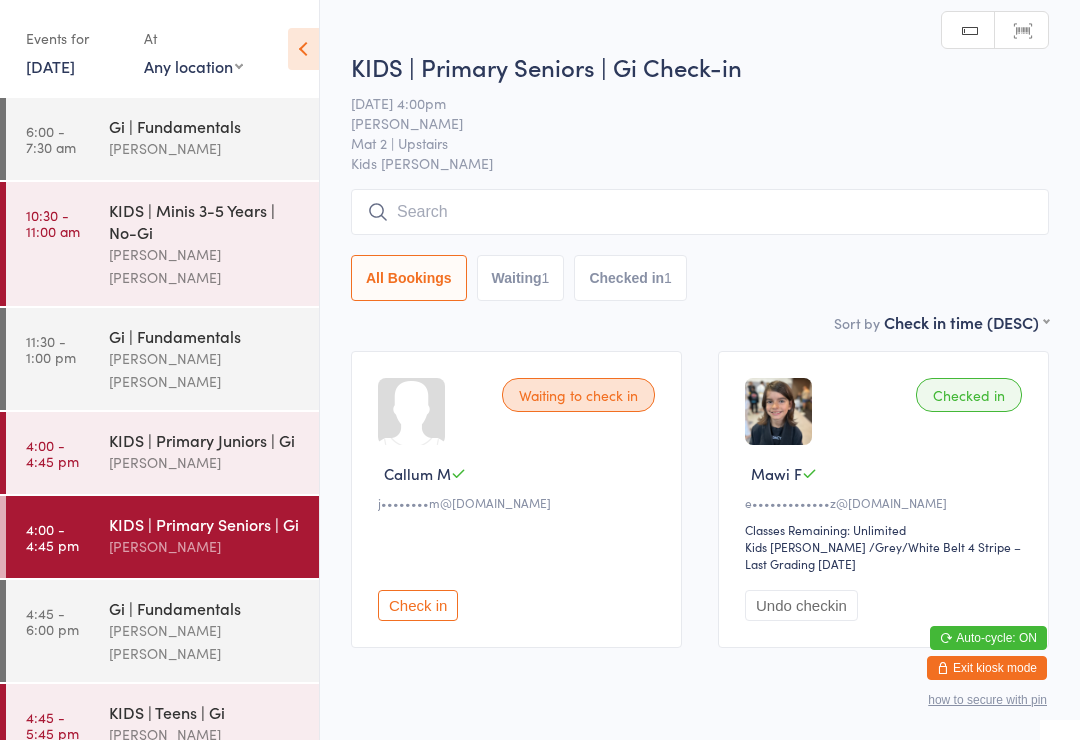 click on "Gi | Fundamentals" at bounding box center [205, 608] 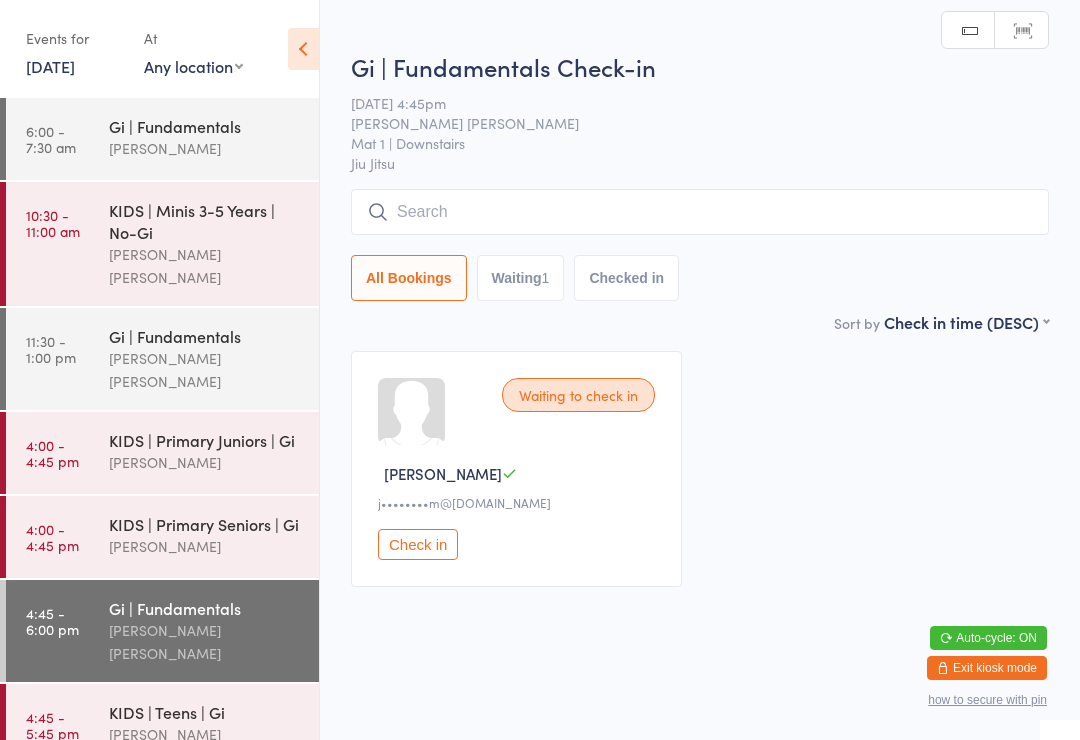 click on "Gi | Fundamentals [PERSON_NAME] [PERSON_NAME]" at bounding box center (214, 359) 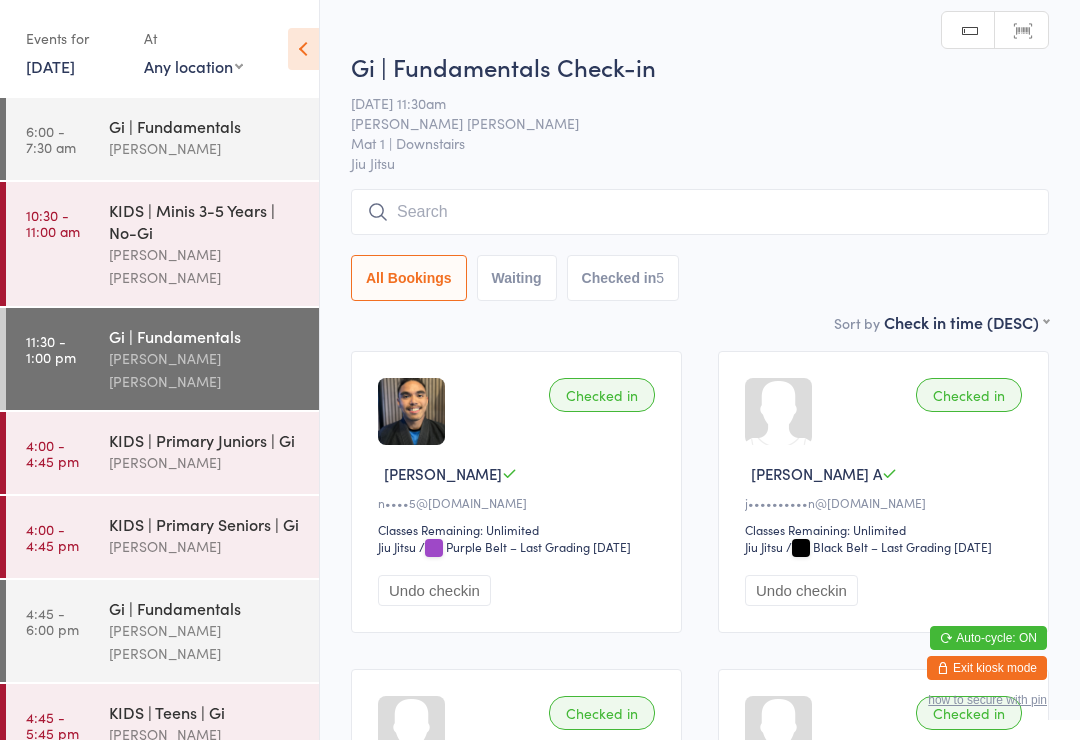 scroll, scrollTop: 2, scrollLeft: 0, axis: vertical 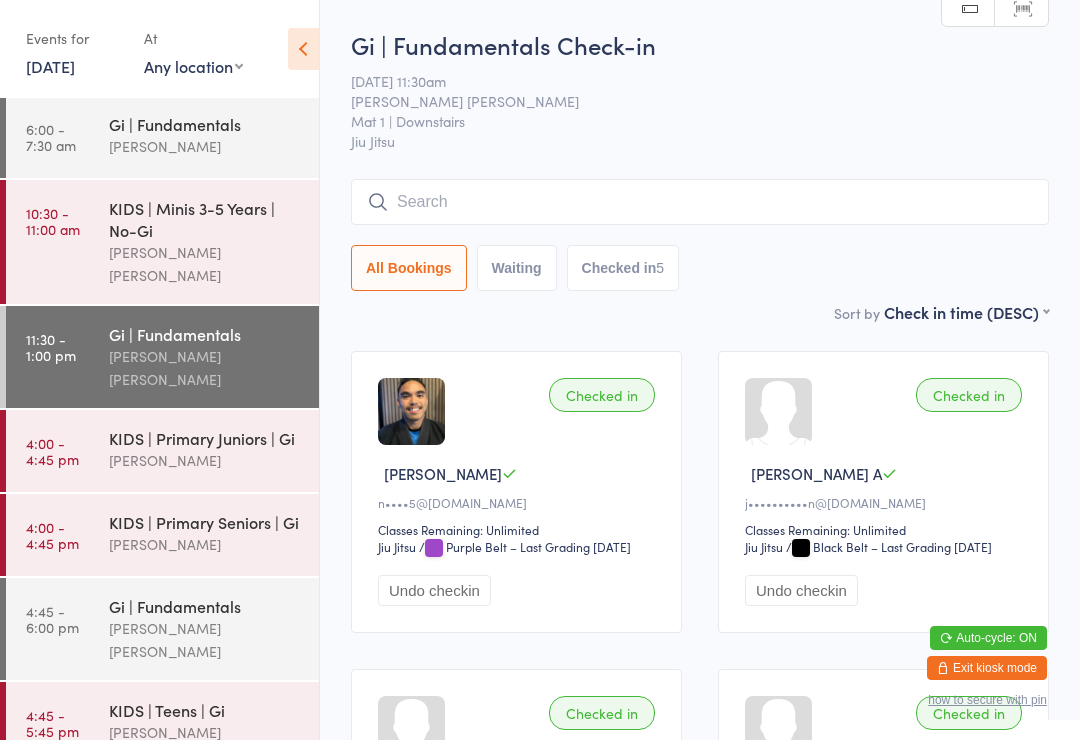 click on "[PERSON_NAME] [PERSON_NAME]" at bounding box center [205, 264] 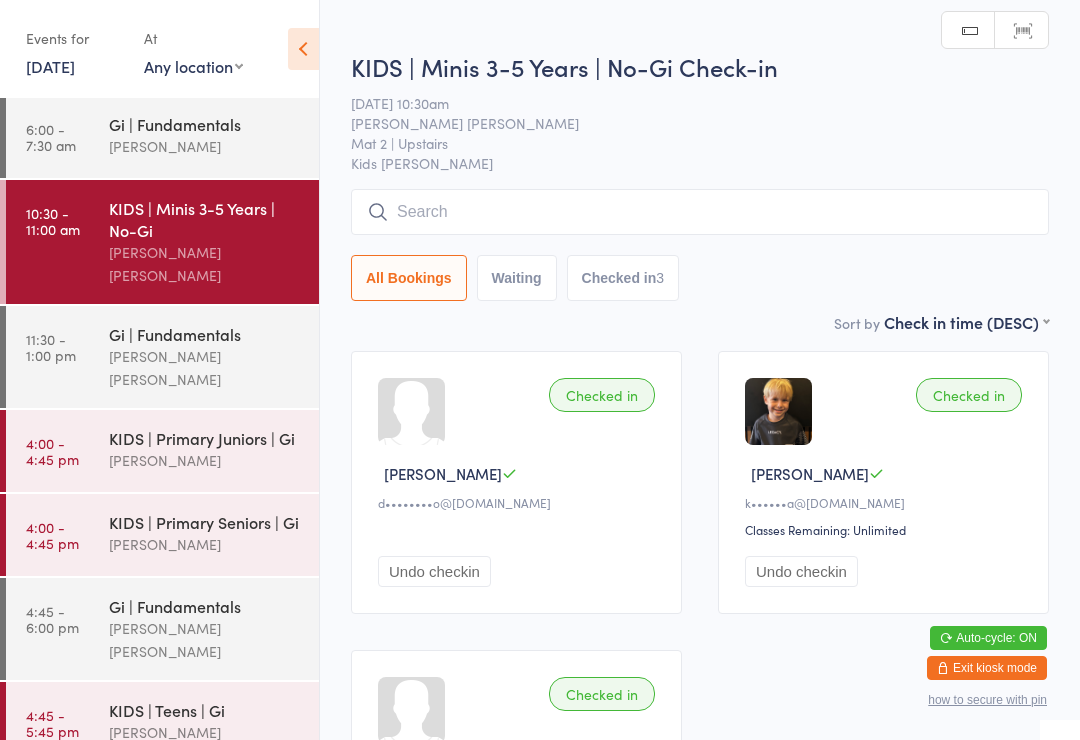 click on "KIDS | Primary Juniors | [PERSON_NAME]" at bounding box center [214, 449] 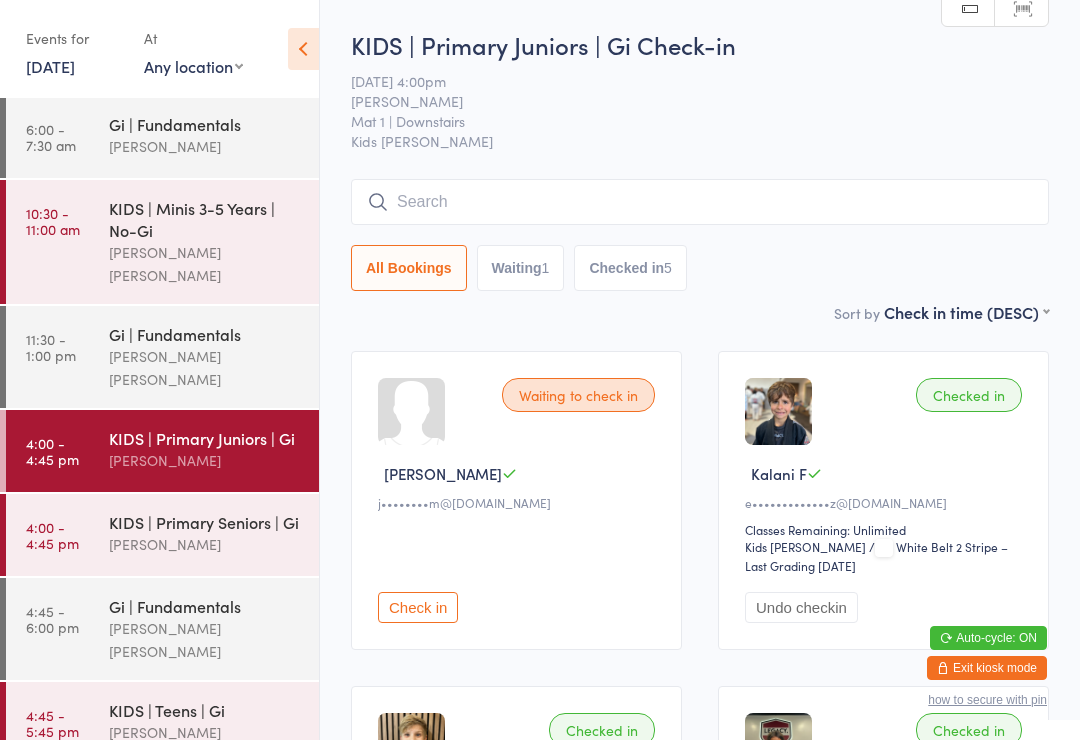 click on "KIDS | Primary Seniors | Gi" at bounding box center (205, 522) 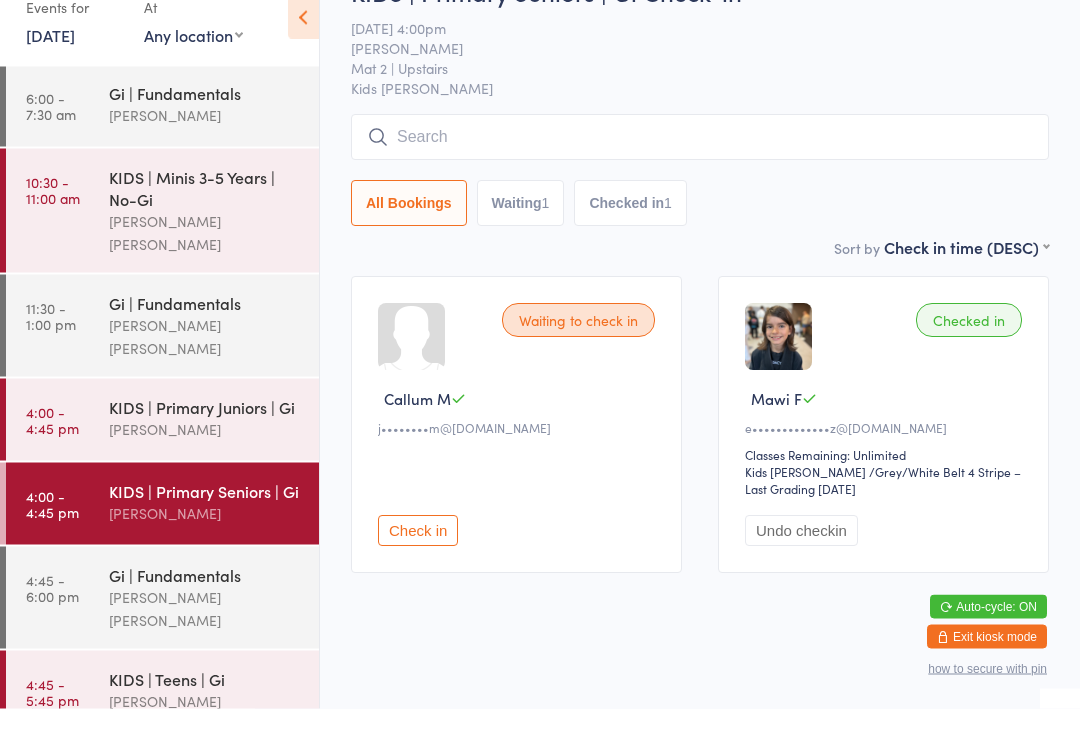 scroll, scrollTop: 43, scrollLeft: 0, axis: vertical 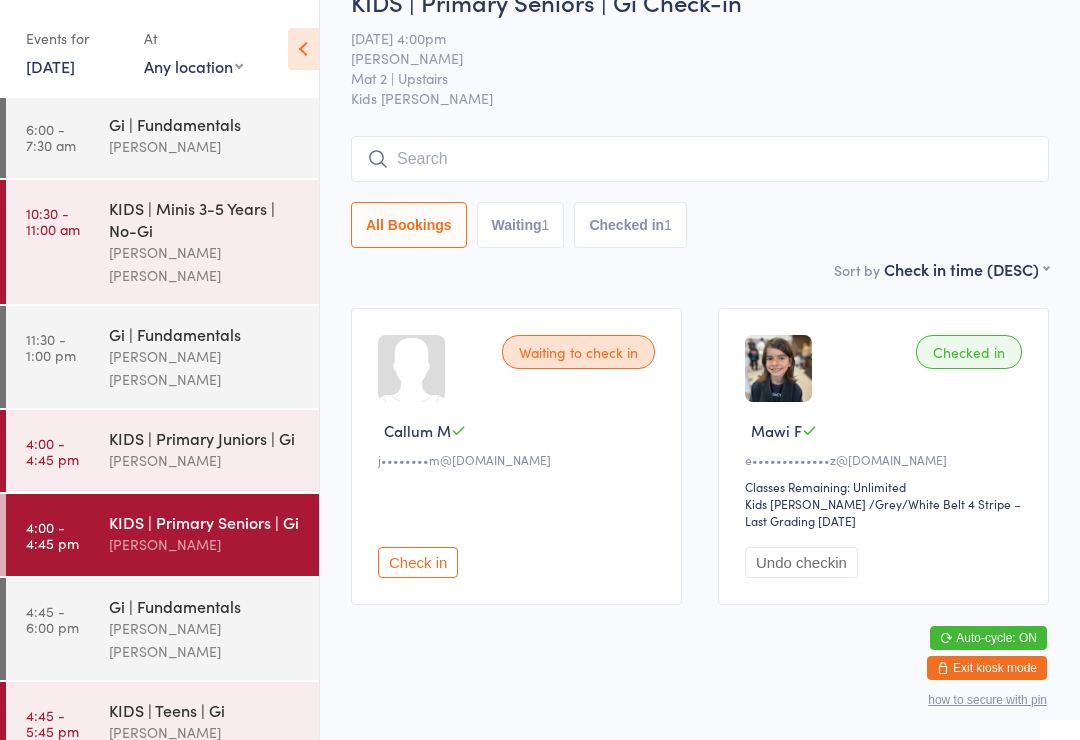 click on "KIDS | Primary Juniors | Gi" at bounding box center (205, 438) 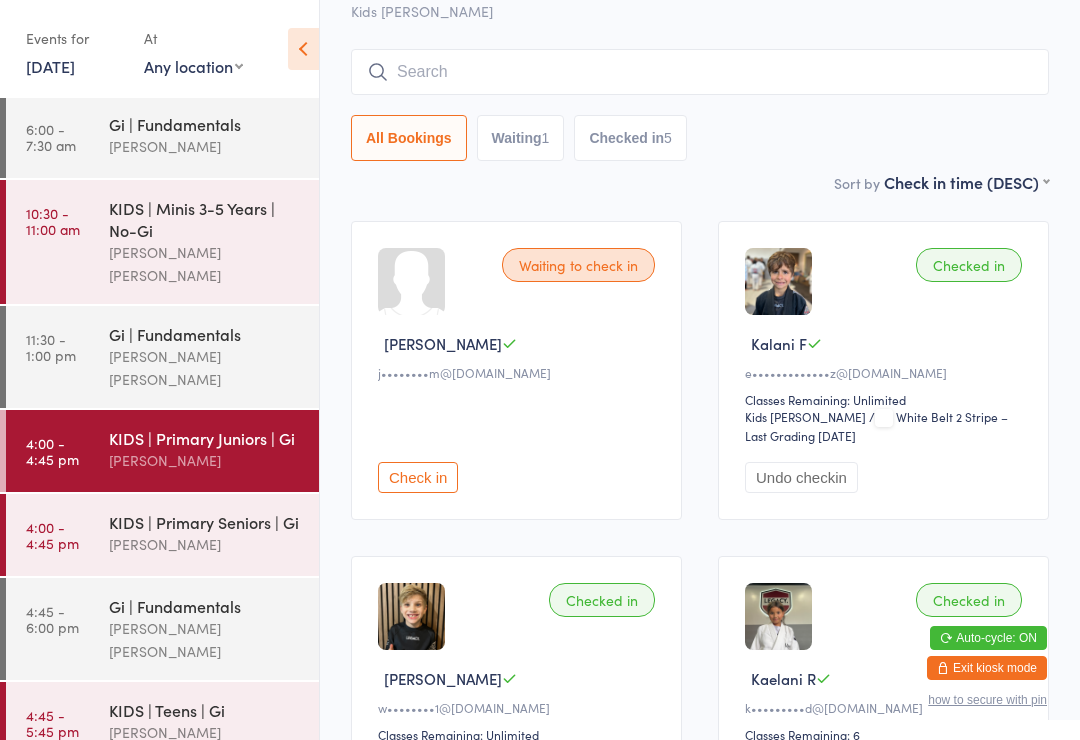 scroll, scrollTop: 0, scrollLeft: 0, axis: both 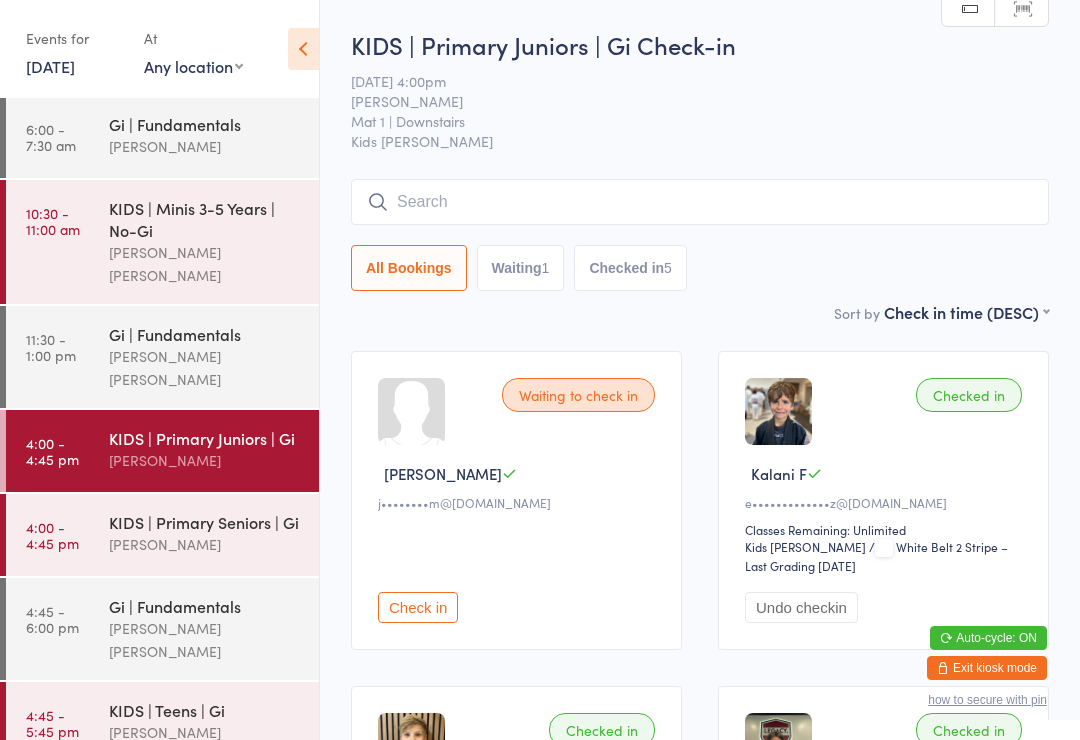 click at bounding box center (700, 202) 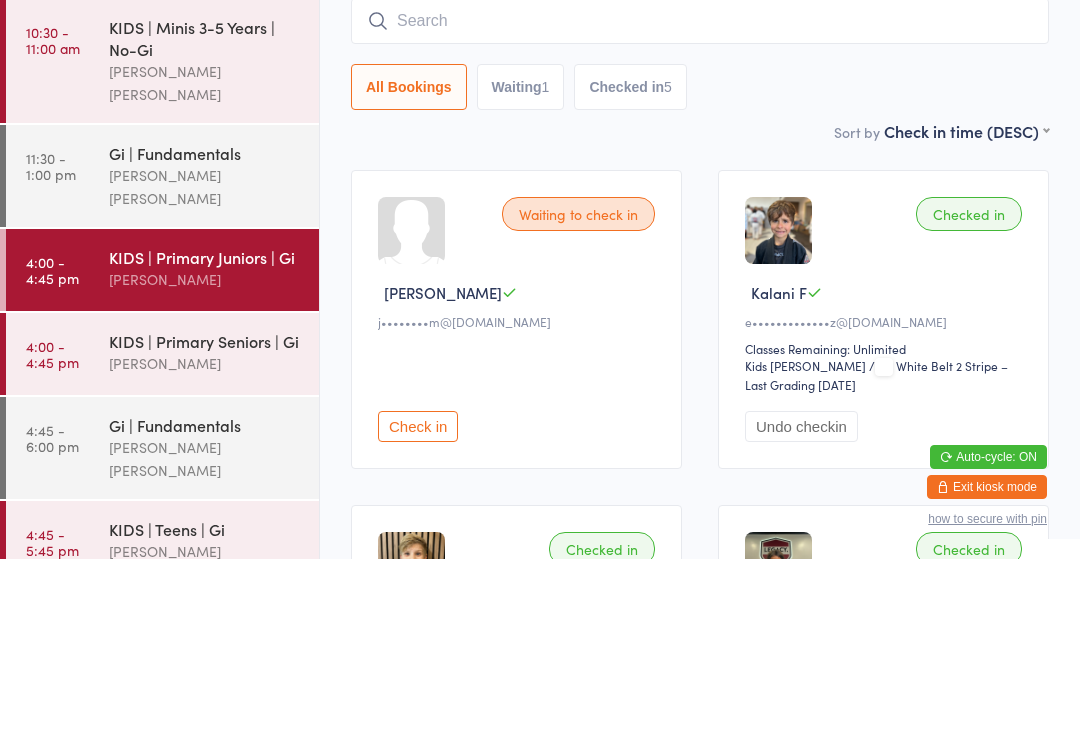 click on "KIDS | Primary Seniors | Gi" at bounding box center [205, 522] 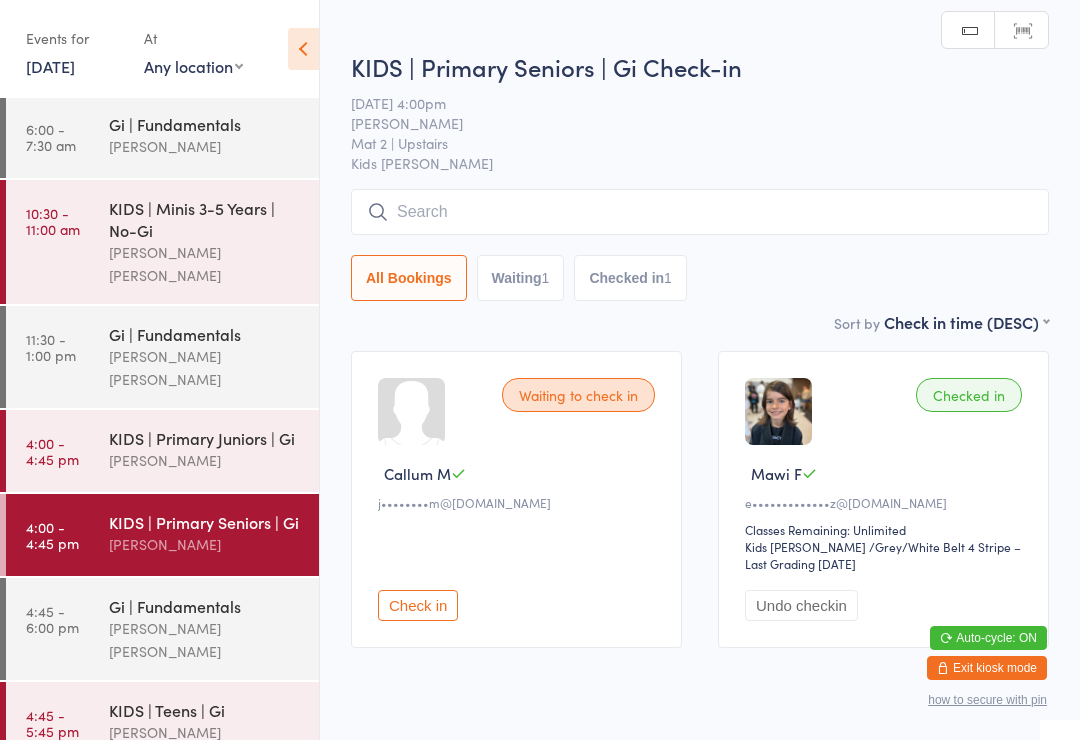 click on "[PERSON_NAME]" at bounding box center (205, 460) 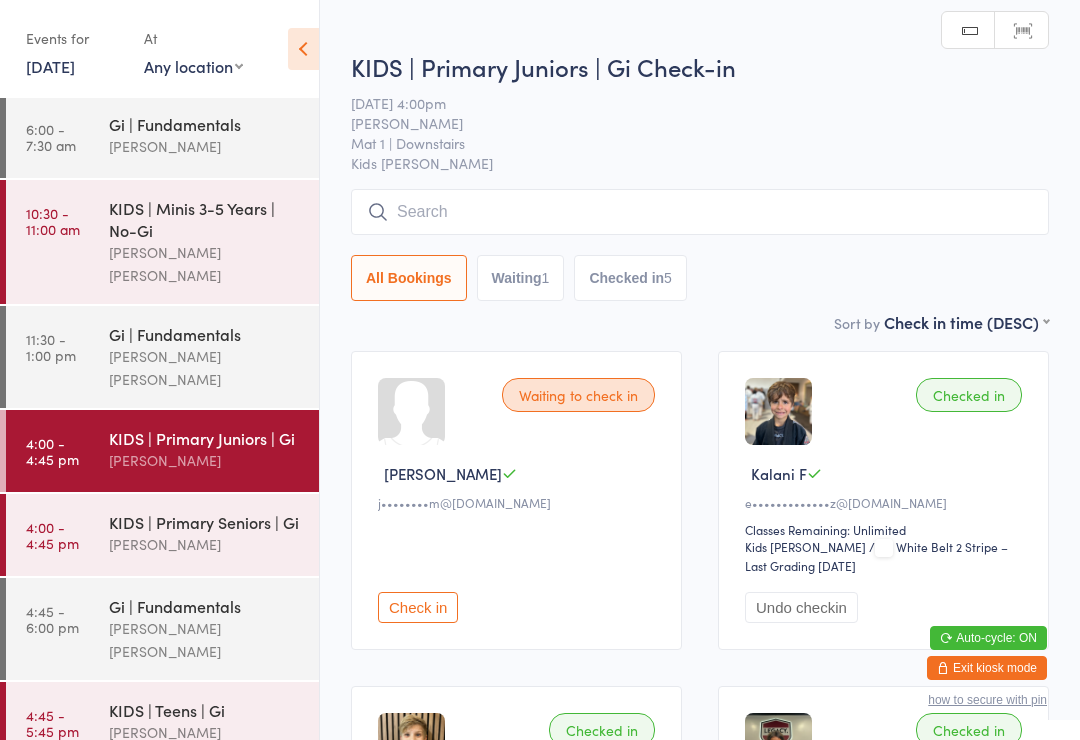 click at bounding box center [700, 212] 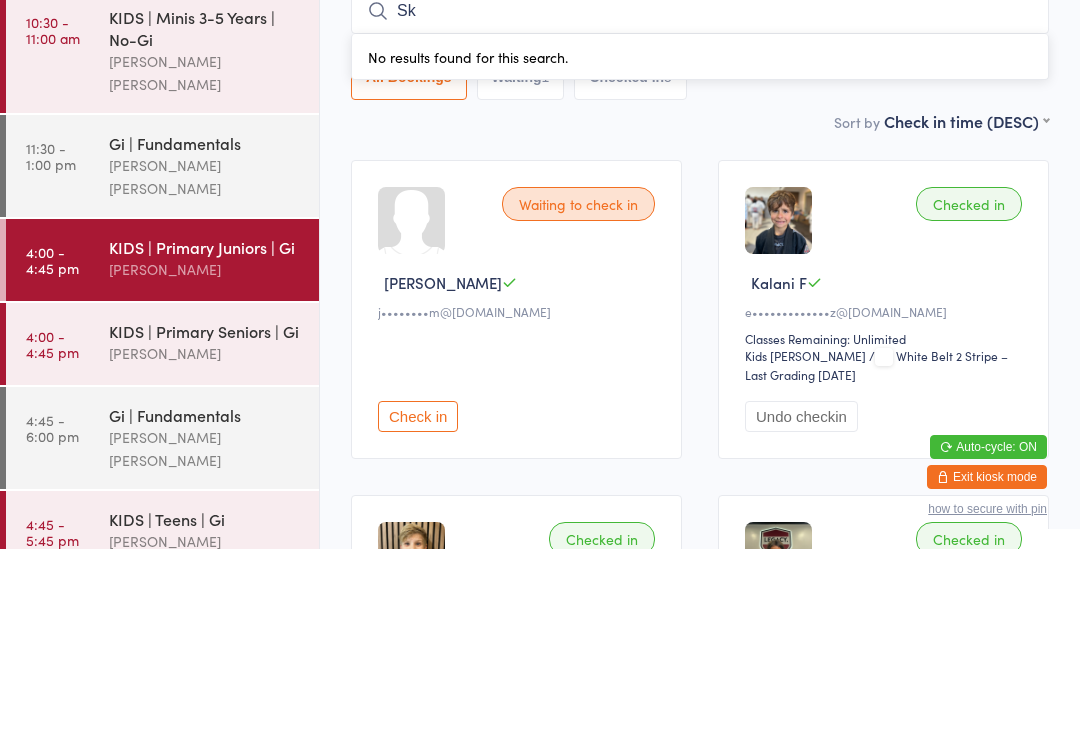 type on "Sky" 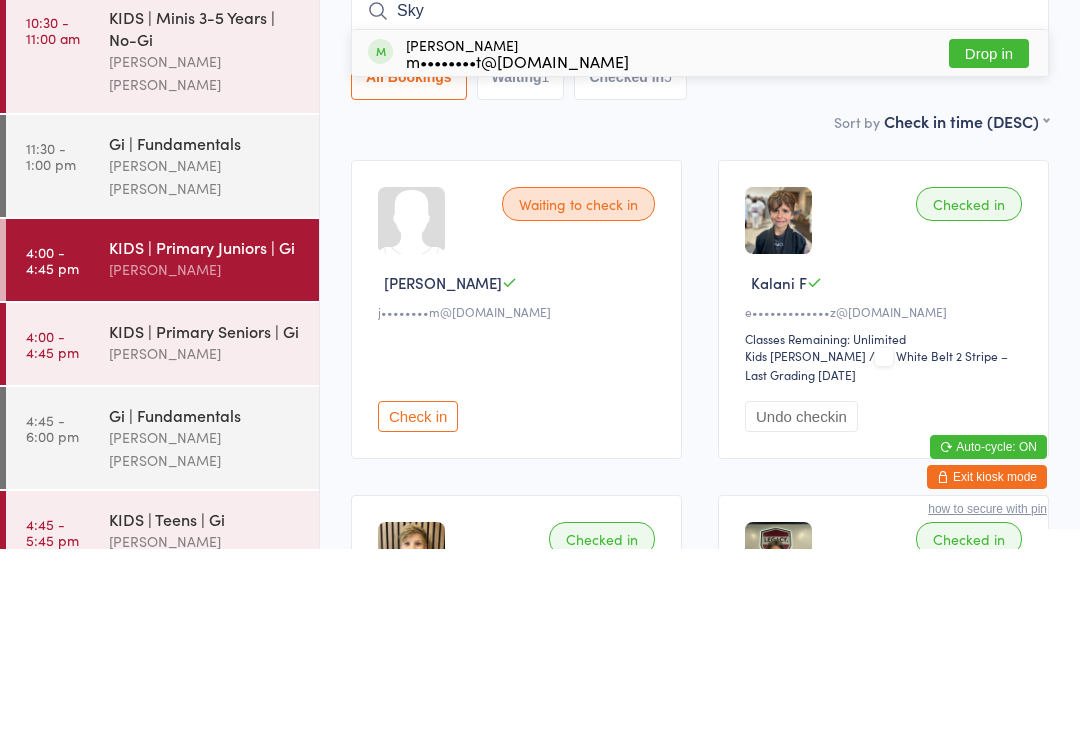 type 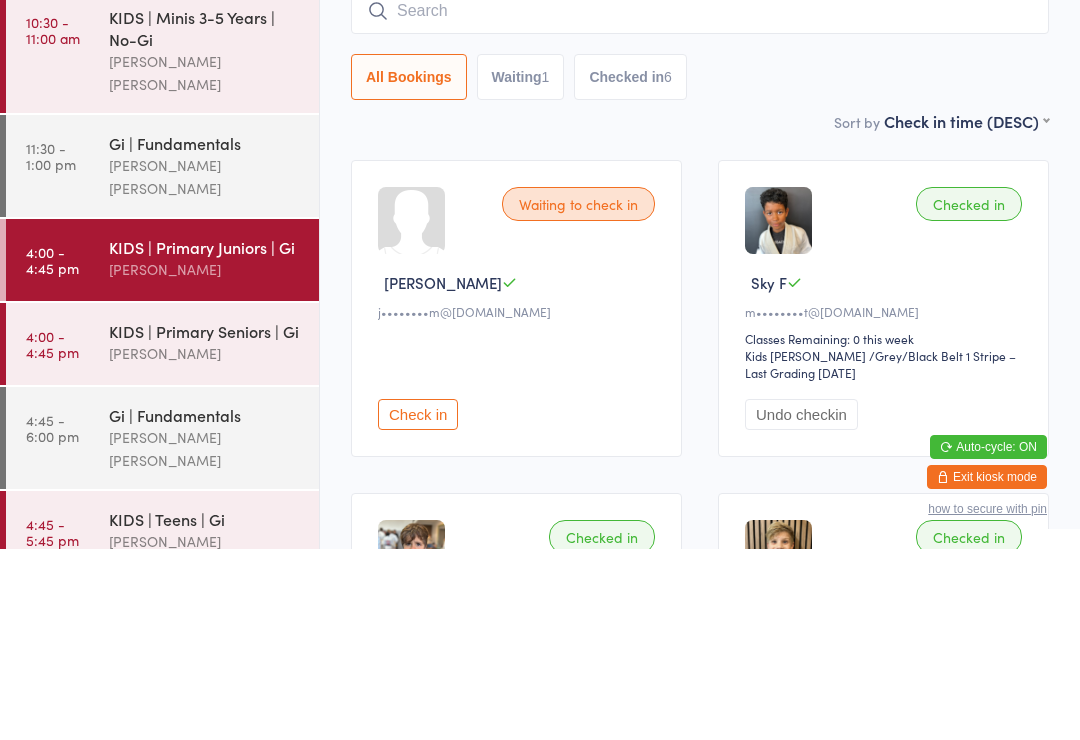 click on "KIDS | Primary Seniors | [PERSON_NAME]" at bounding box center (214, 533) 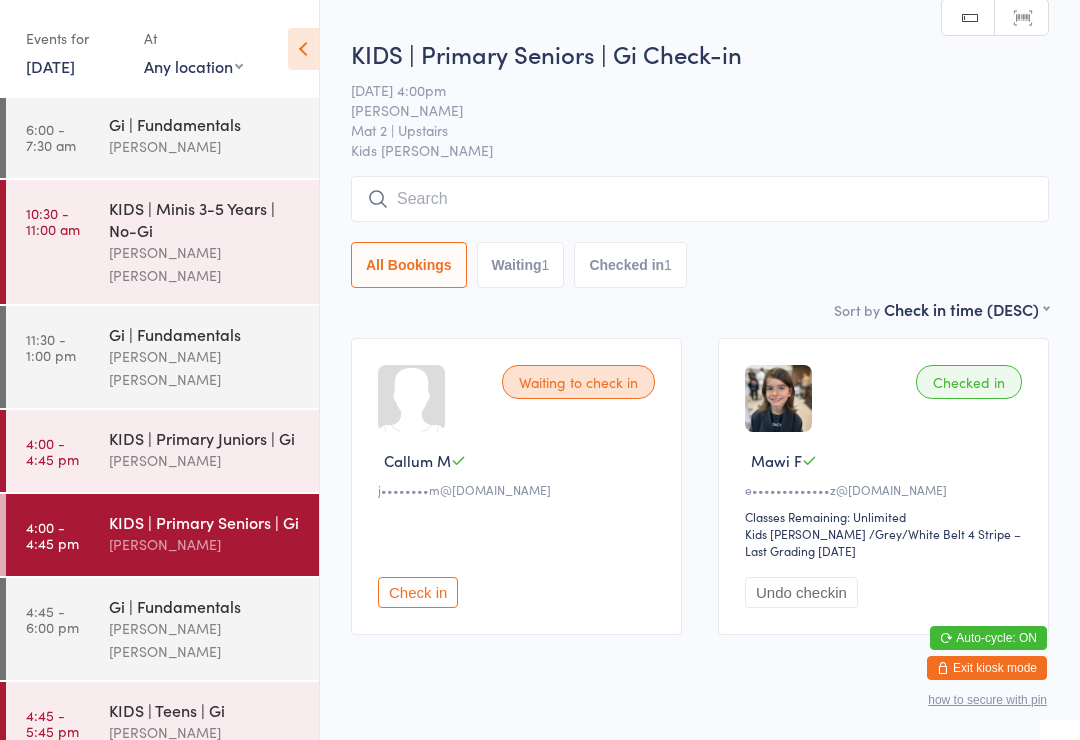 click at bounding box center [700, 199] 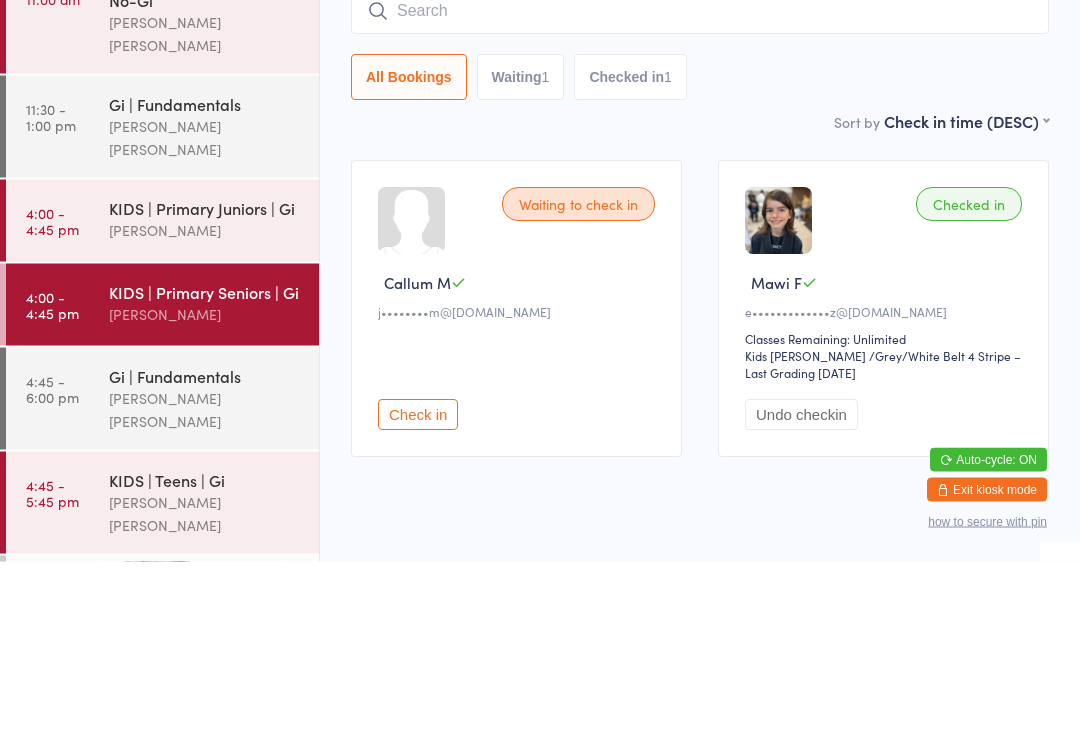 scroll, scrollTop: 53, scrollLeft: 0, axis: vertical 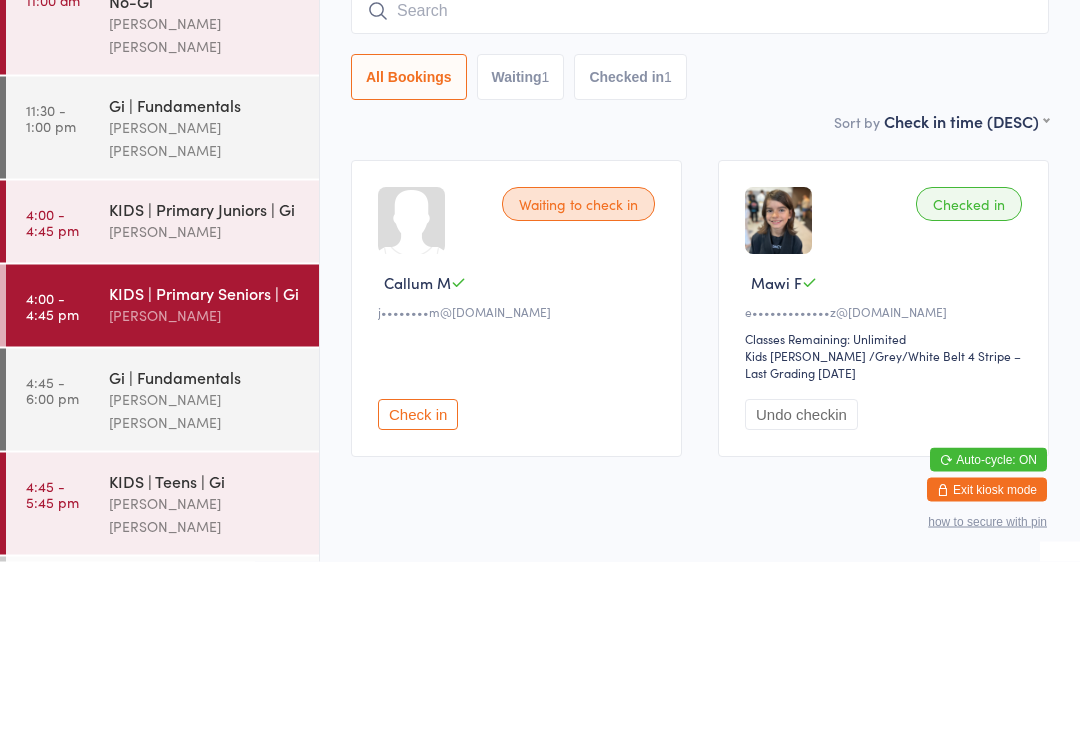 click on "[PERSON_NAME]" at bounding box center (205, 493) 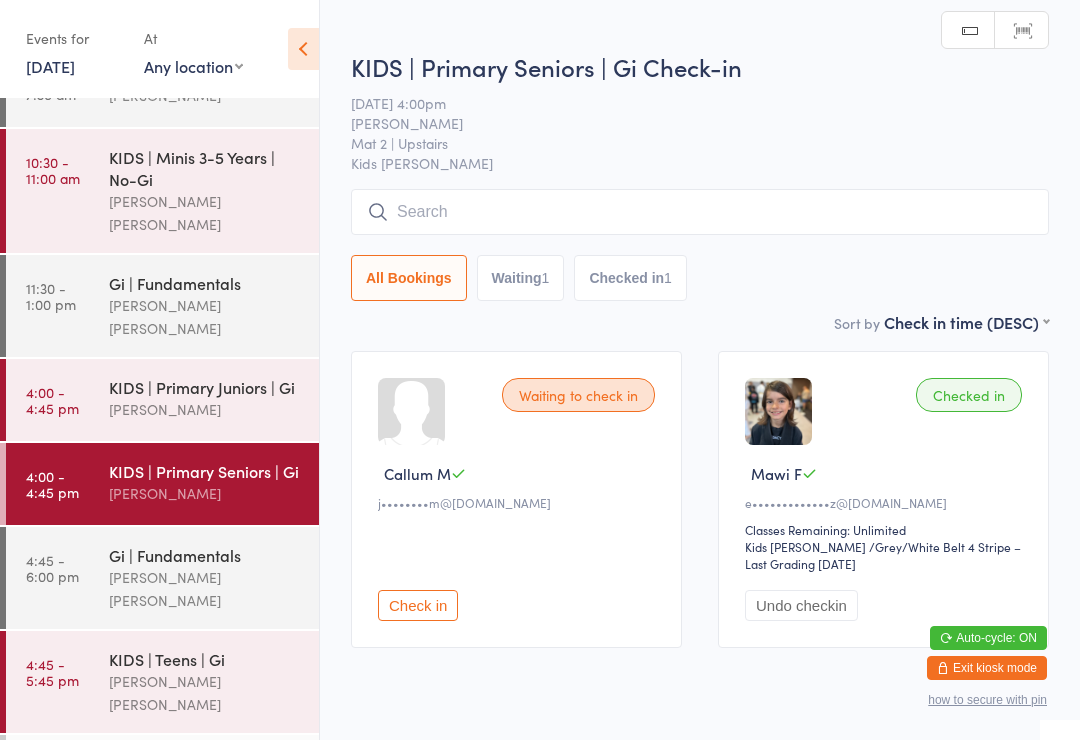 click at bounding box center [700, 212] 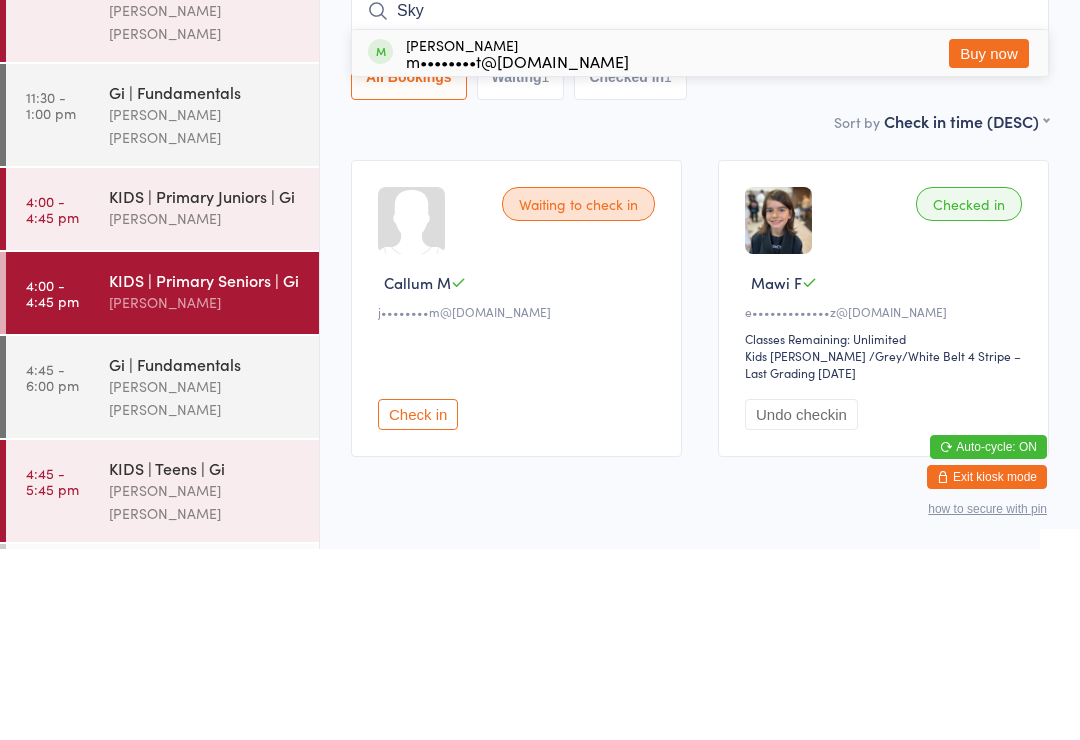 type on "Sky" 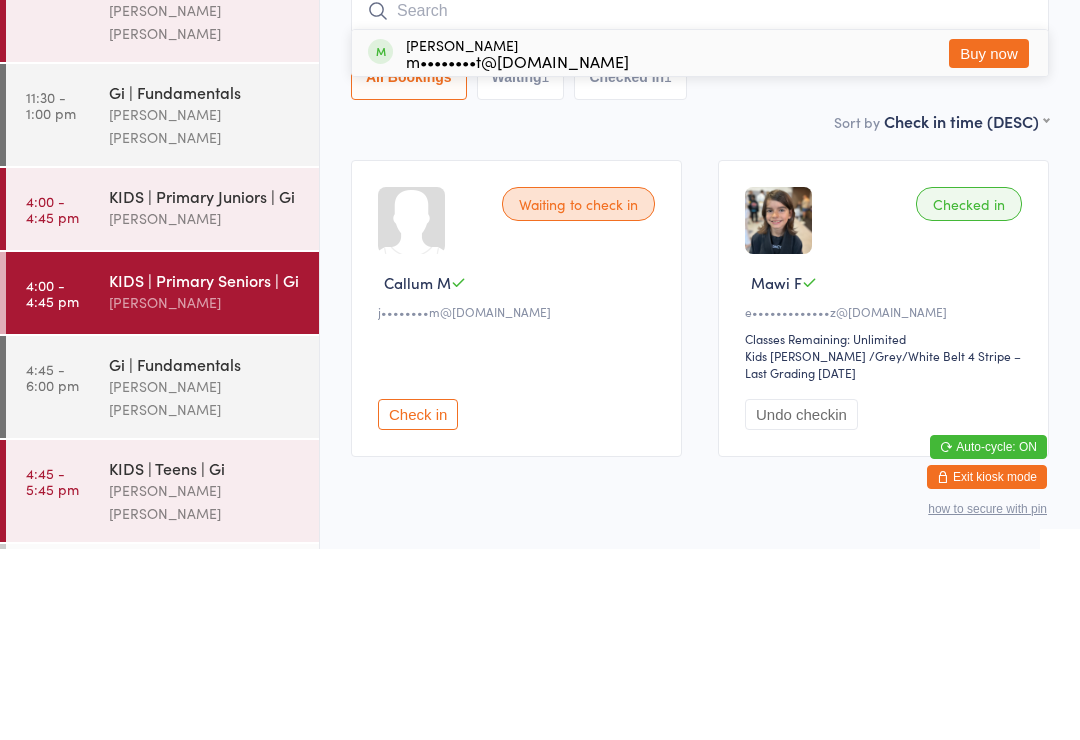scroll, scrollTop: 74, scrollLeft: 0, axis: vertical 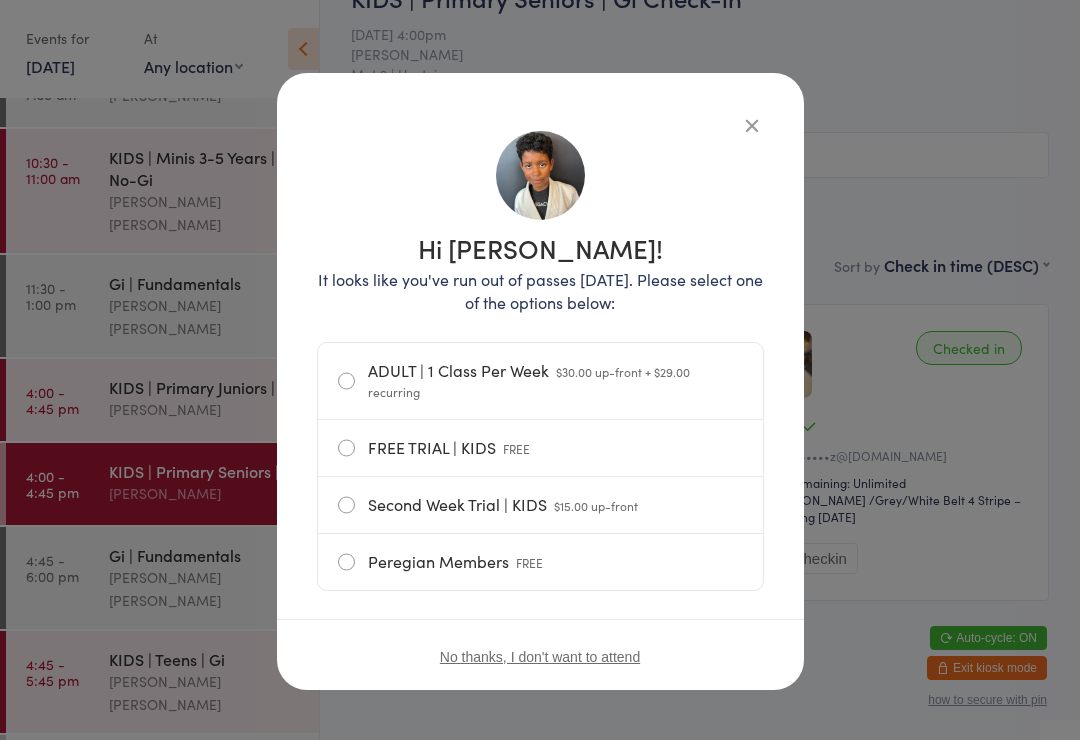 click at bounding box center [752, 125] 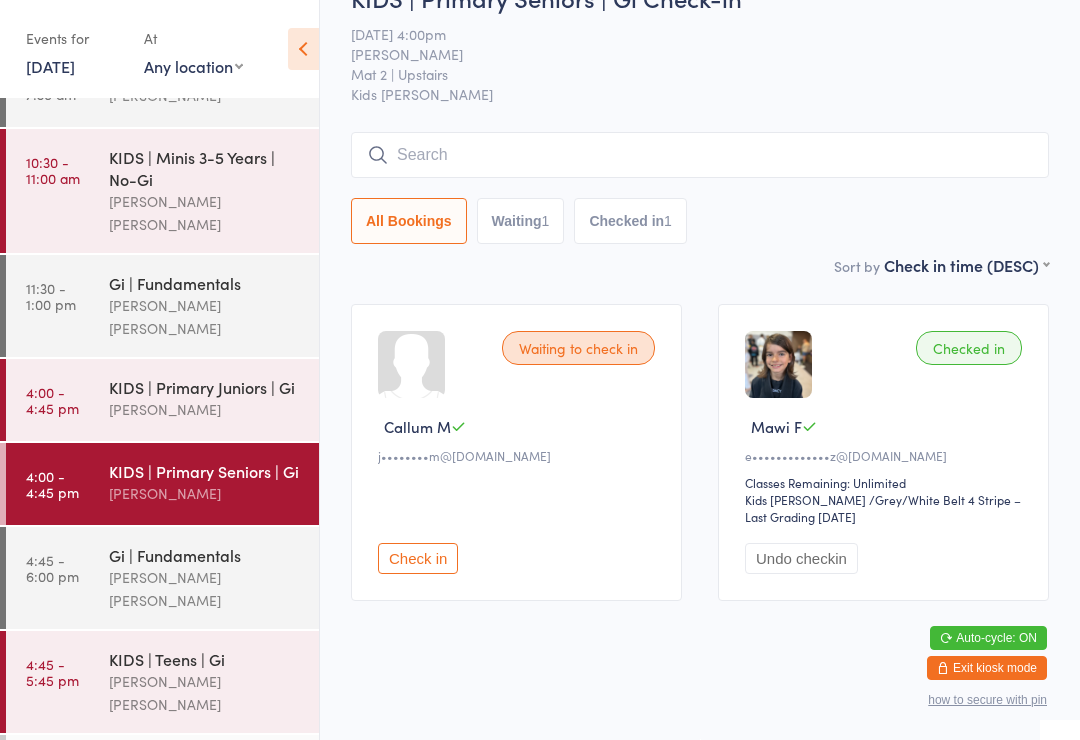 click on "[PERSON_NAME] [PERSON_NAME]" at bounding box center (205, 589) 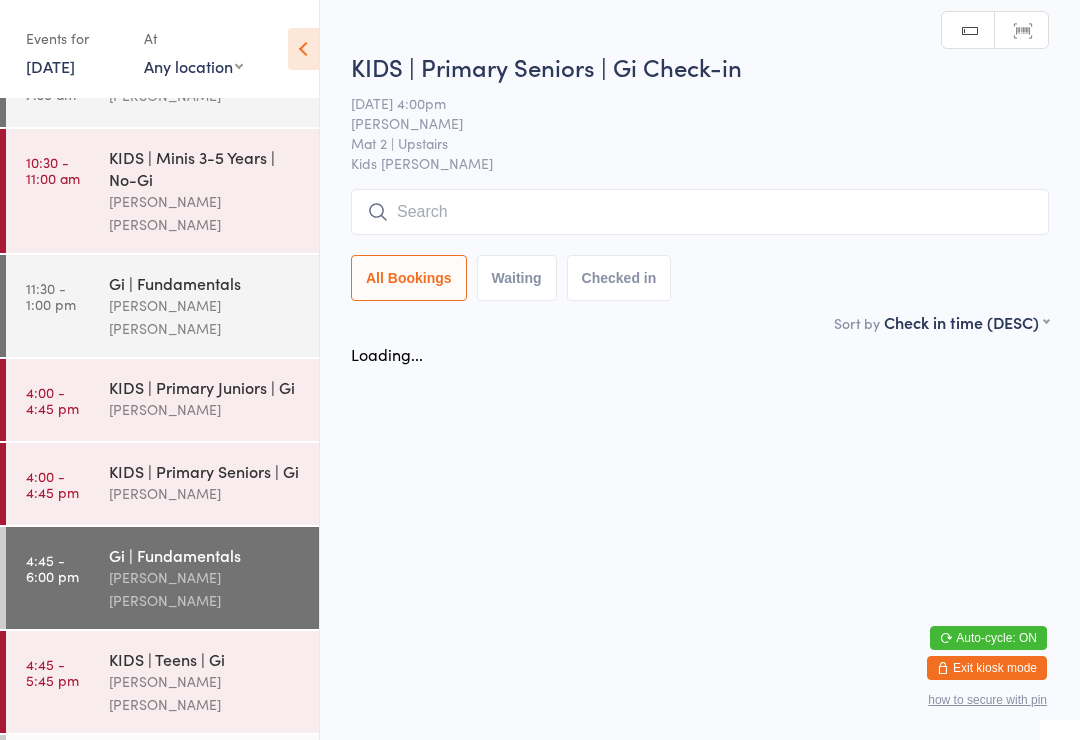 scroll, scrollTop: 0, scrollLeft: 0, axis: both 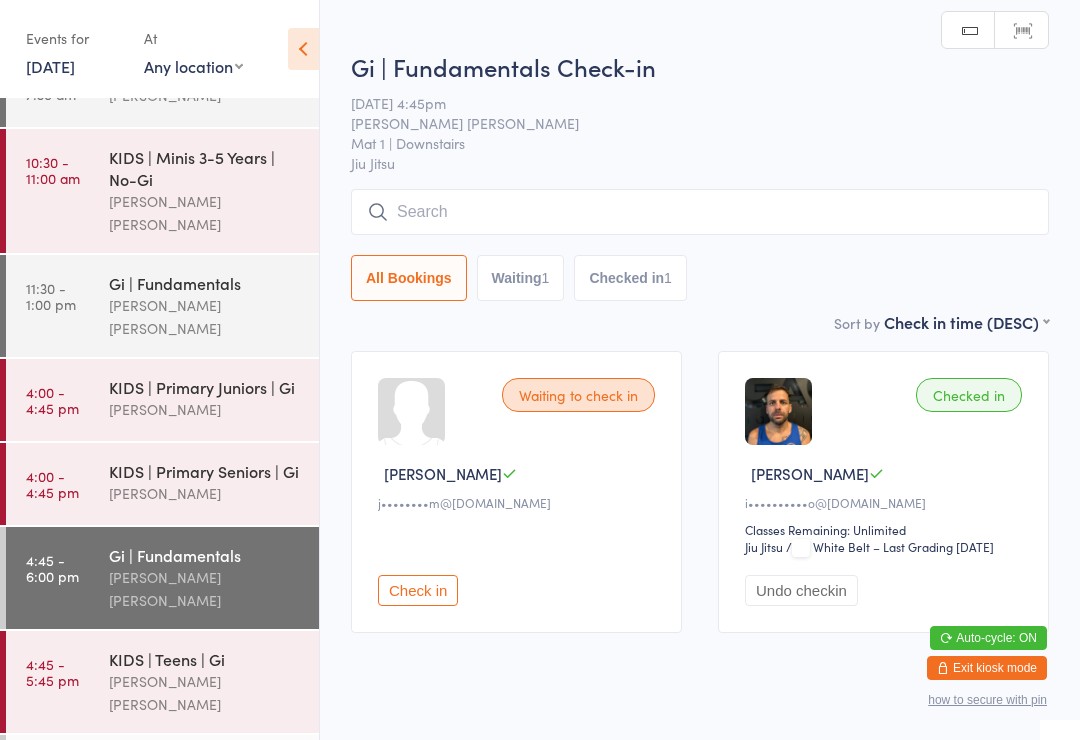 click at bounding box center [700, 212] 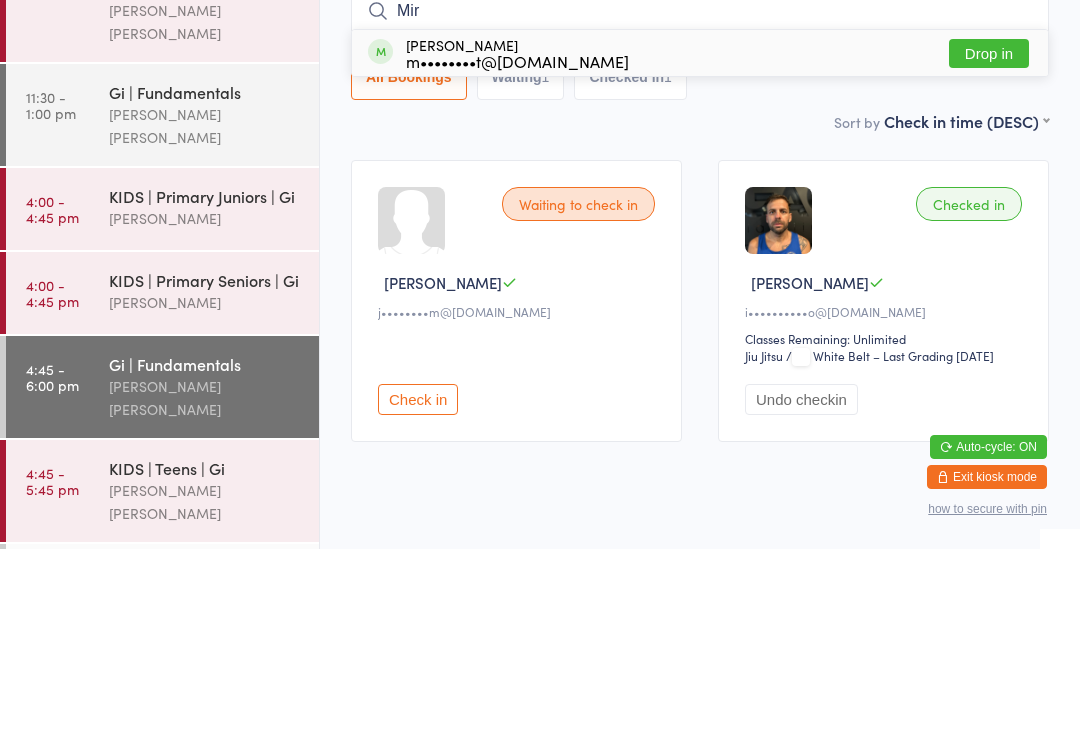 type on "Mir" 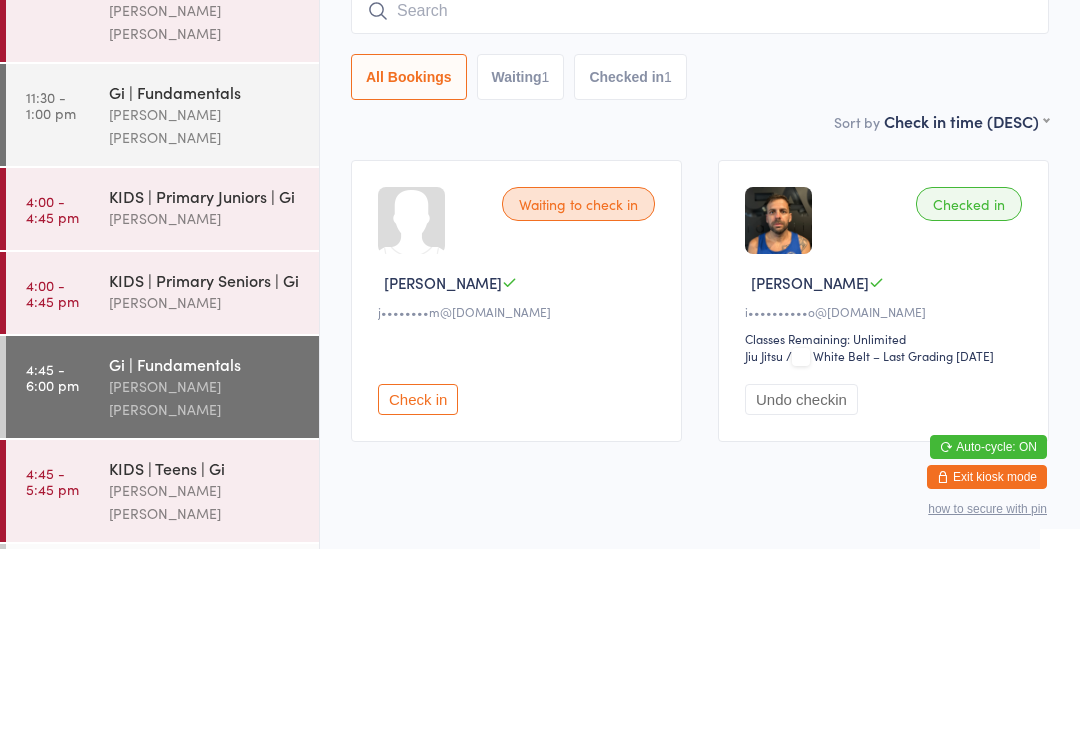 scroll, scrollTop: 57, scrollLeft: 0, axis: vertical 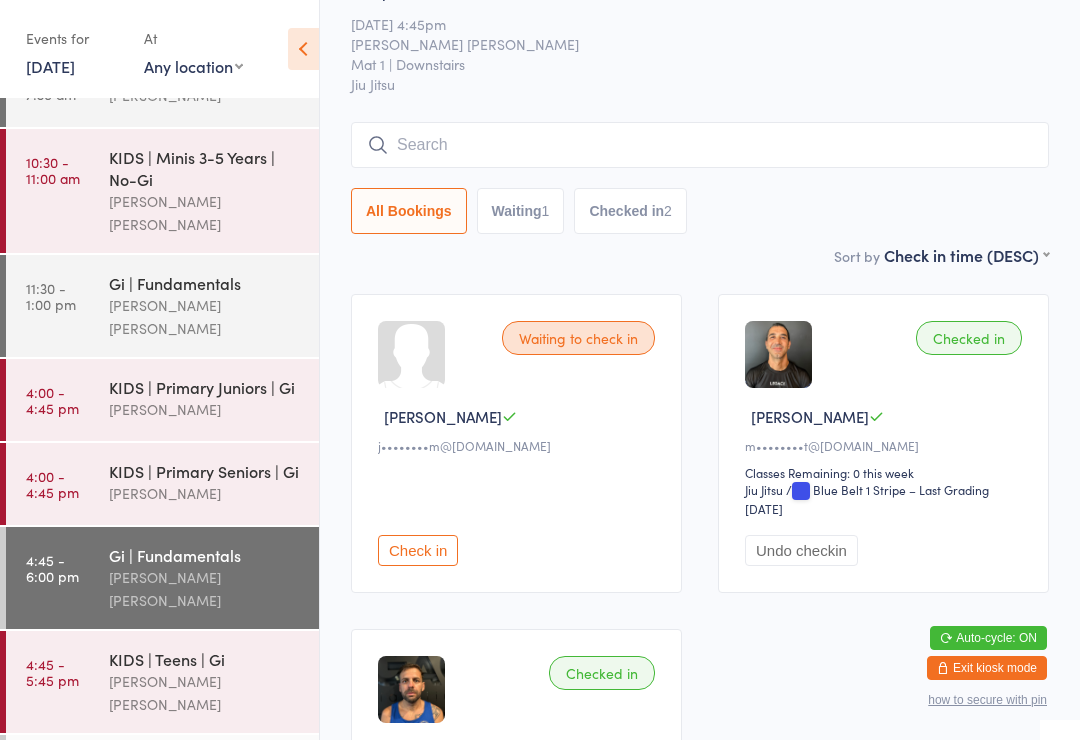 click at bounding box center (700, 145) 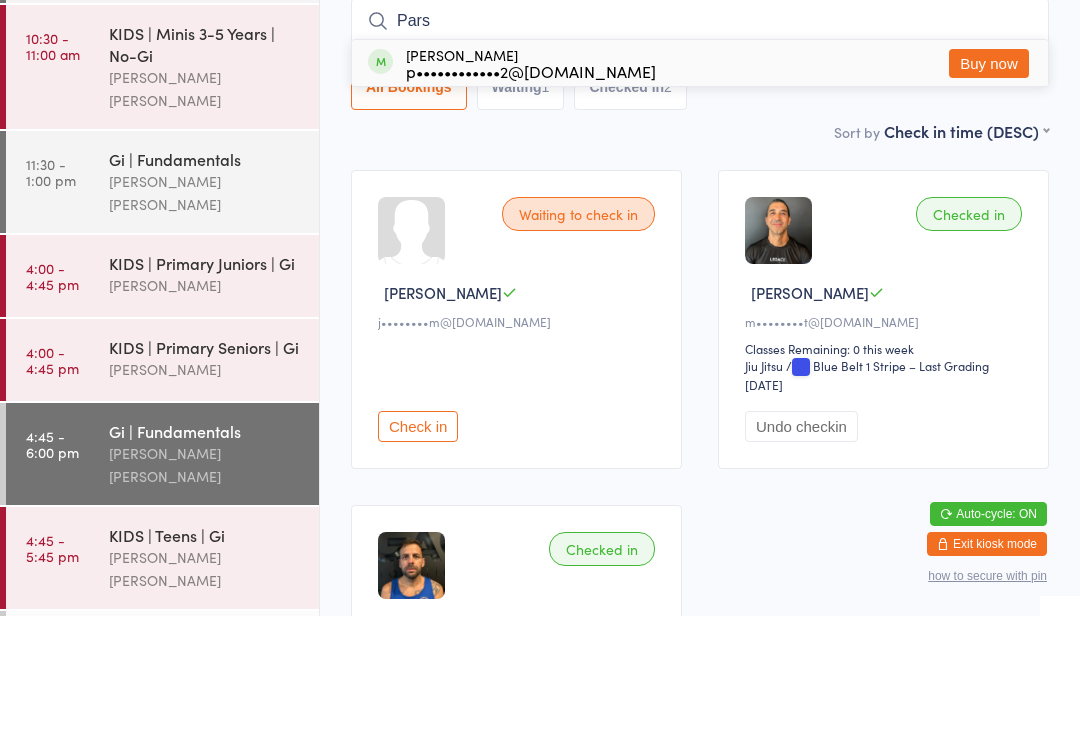 type on "Pars" 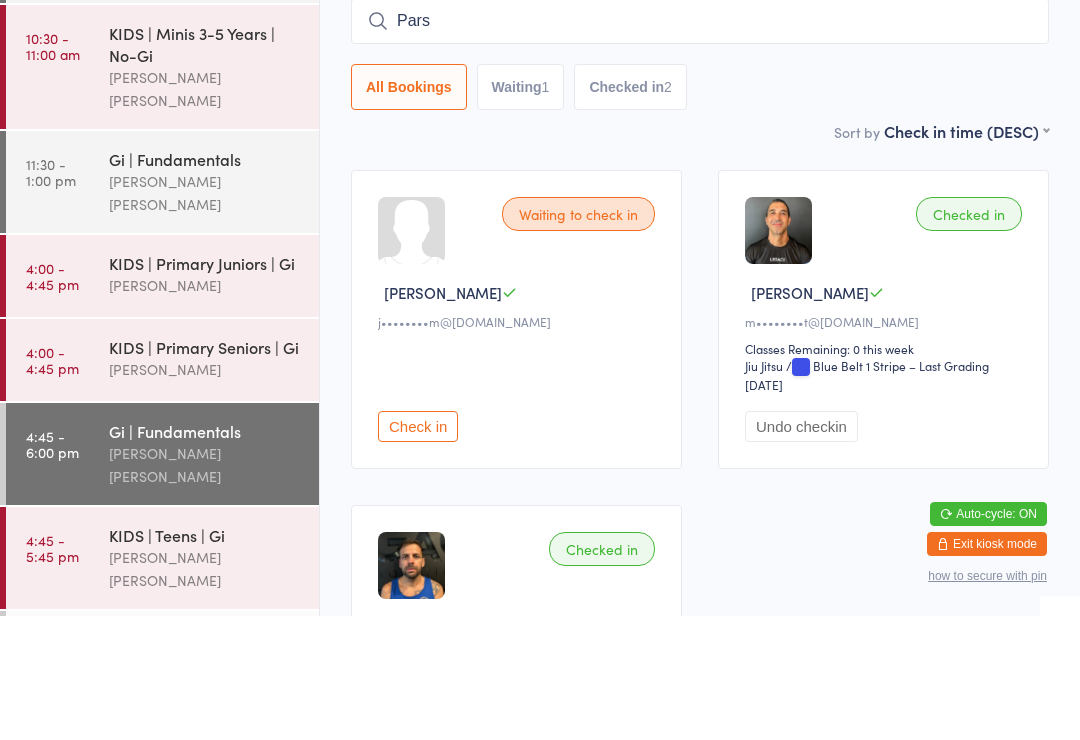 type 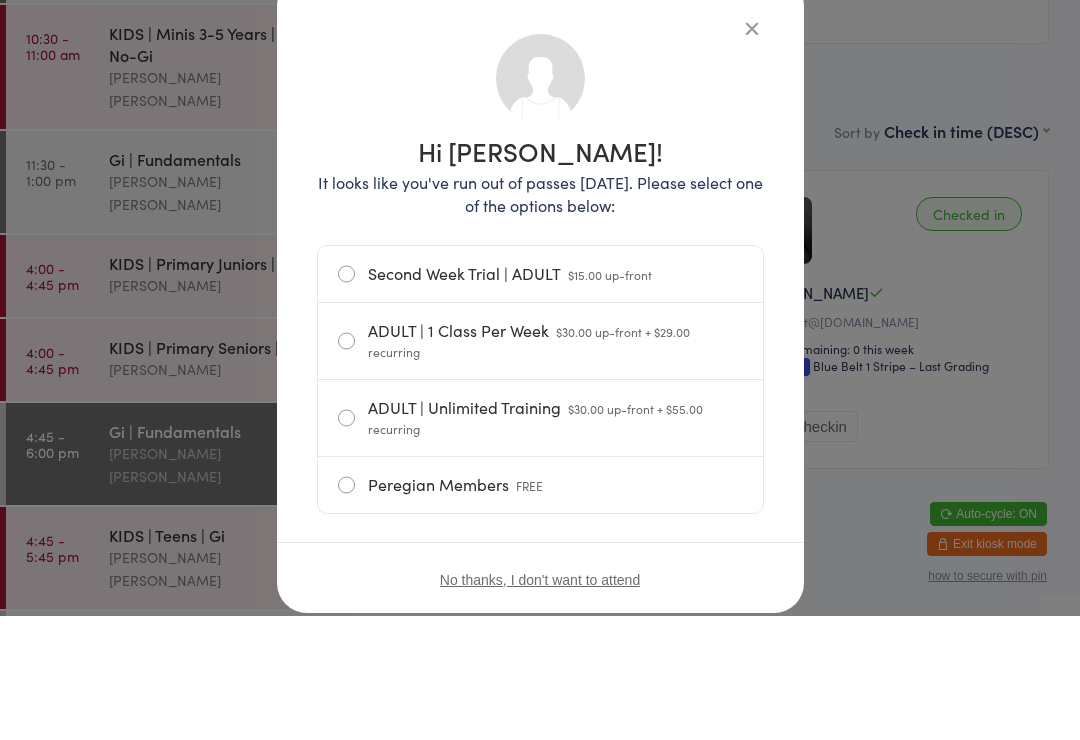scroll, scrollTop: 181, scrollLeft: 0, axis: vertical 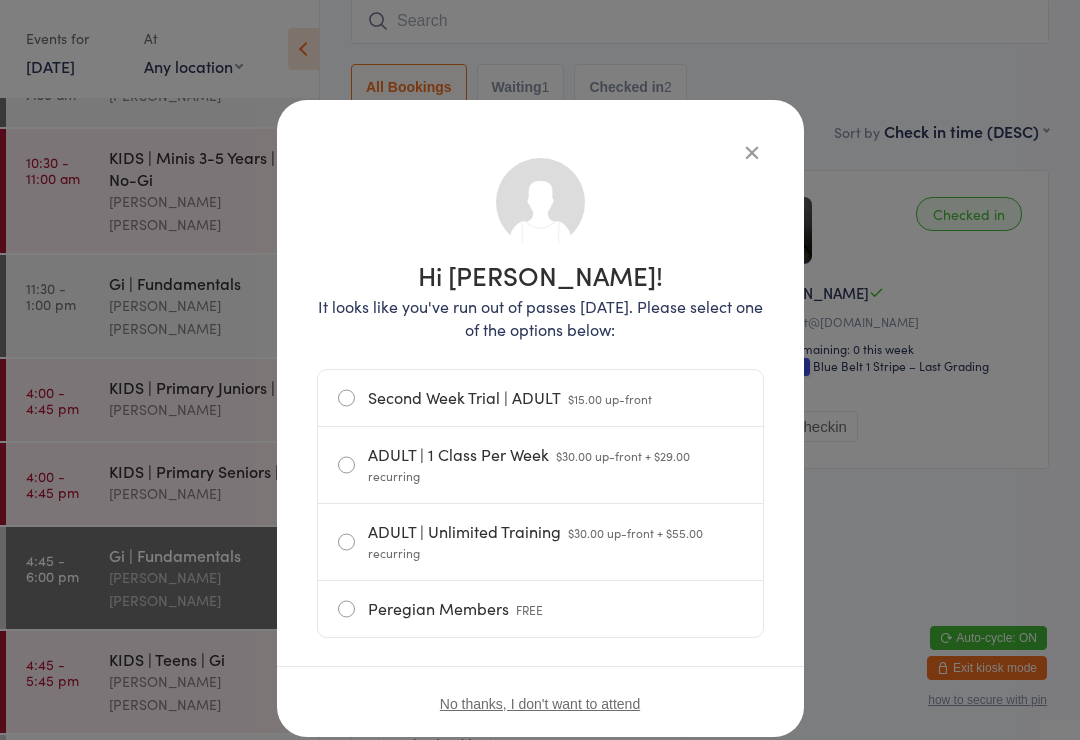 click at bounding box center [752, 152] 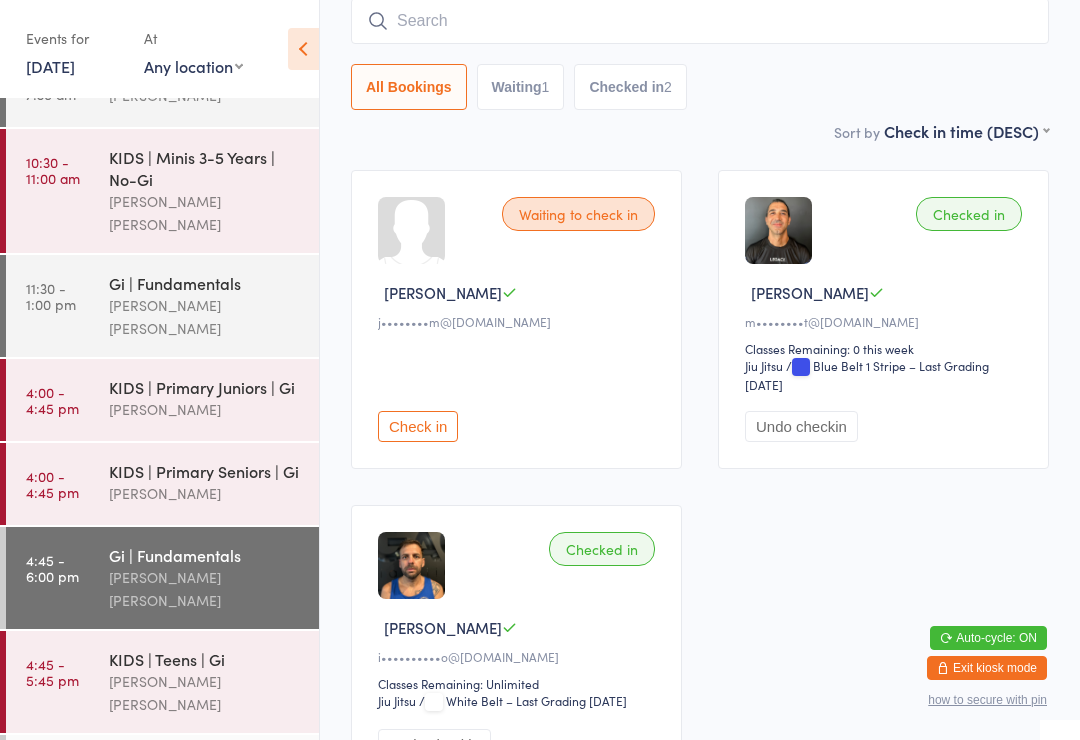 click on "KIDS | Teens | Gi" at bounding box center [205, 659] 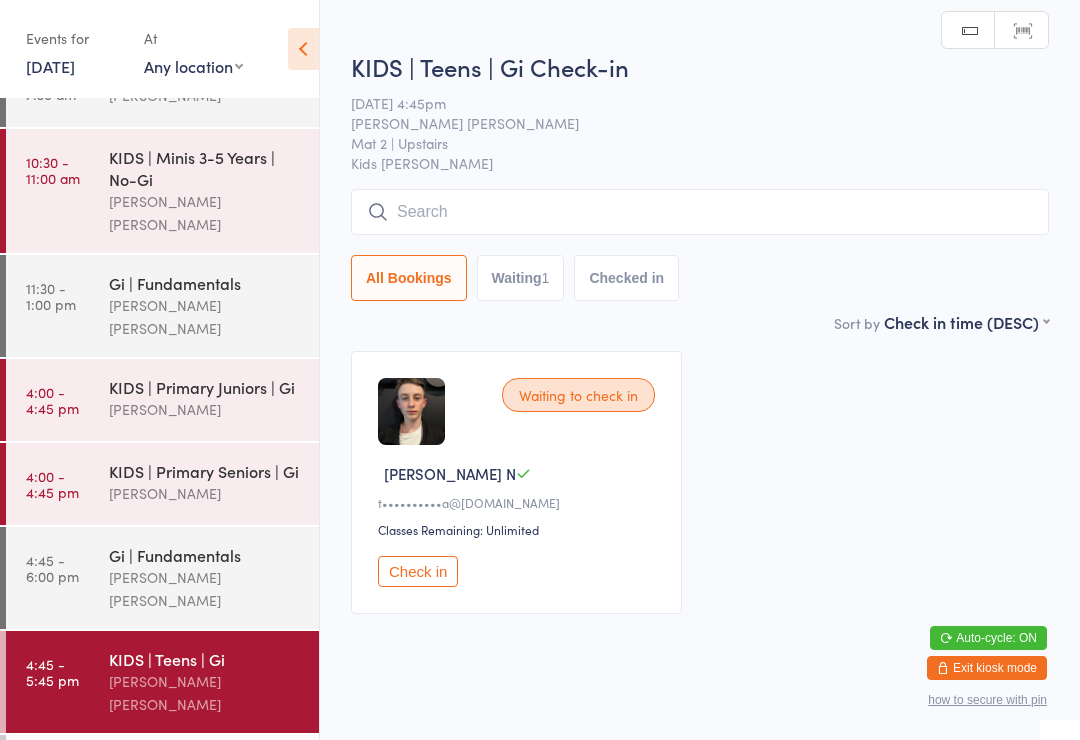 click at bounding box center [700, 212] 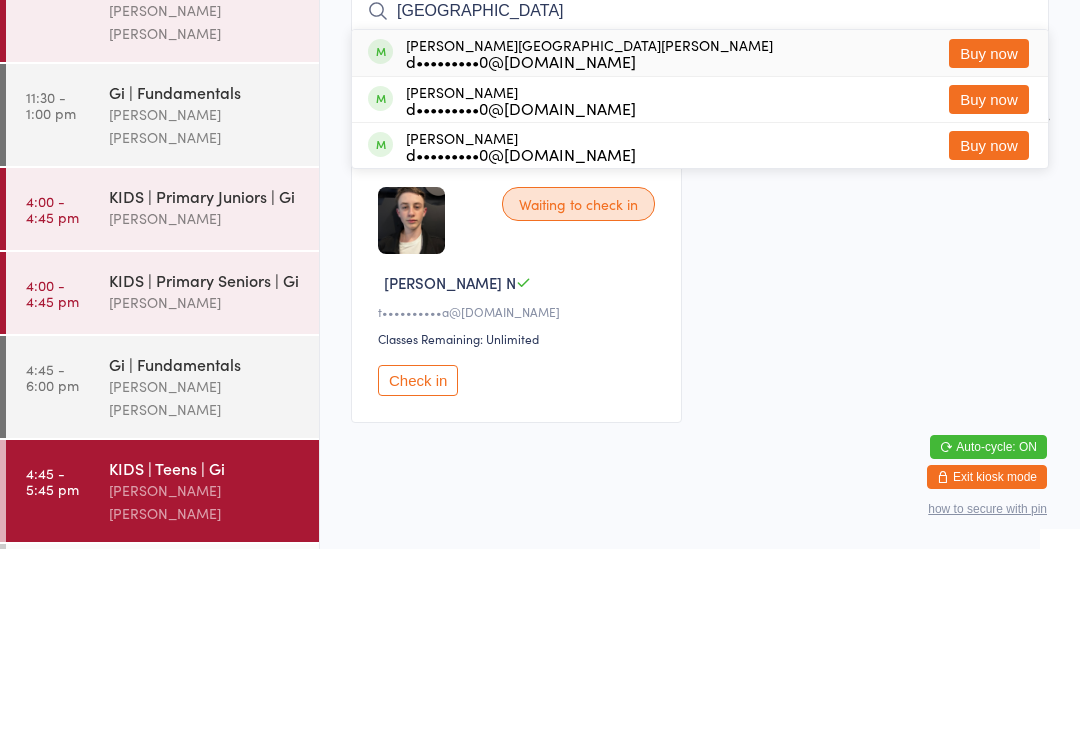 click on "Waiting to check in [PERSON_NAME] N  t••••••••••a@[DOMAIN_NAME] Classes Remaining: Unlimited   Check in" at bounding box center [700, 482] 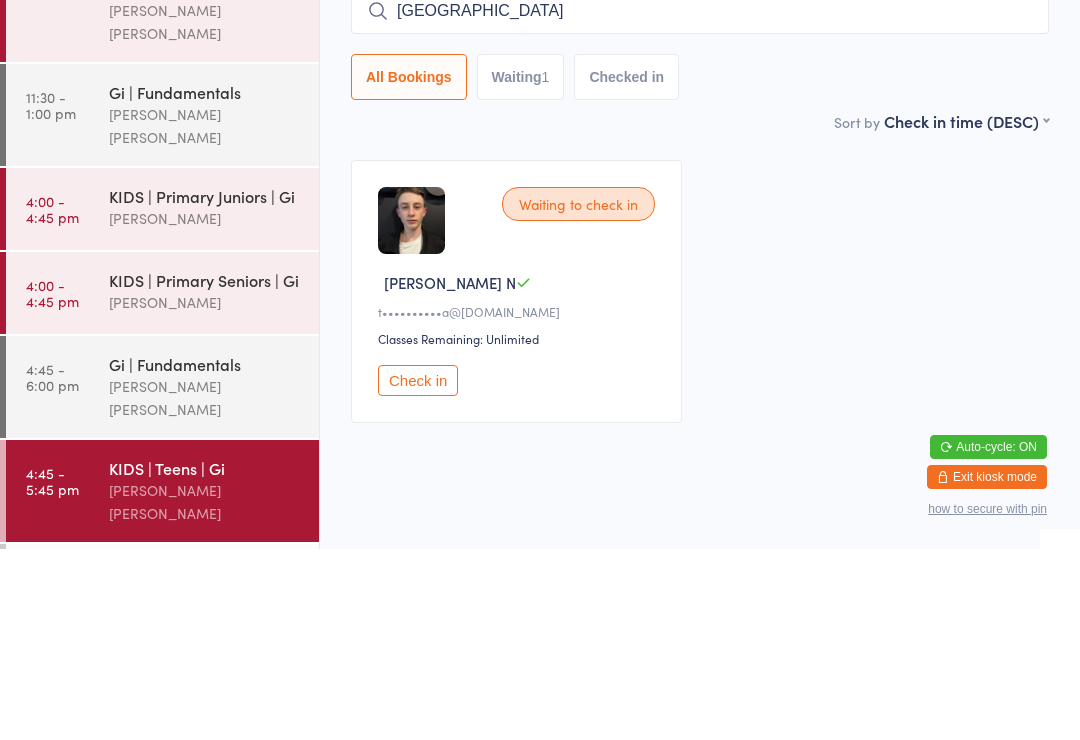 scroll, scrollTop: 38, scrollLeft: 0, axis: vertical 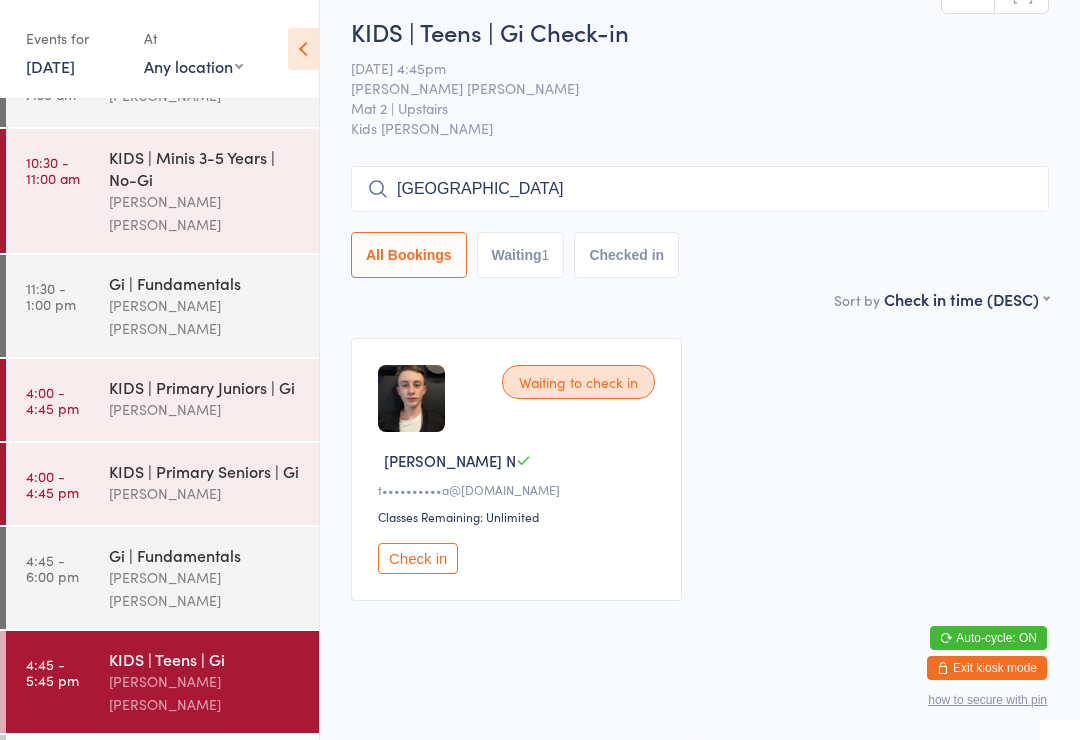 click on "[GEOGRAPHIC_DATA]" at bounding box center [700, 189] 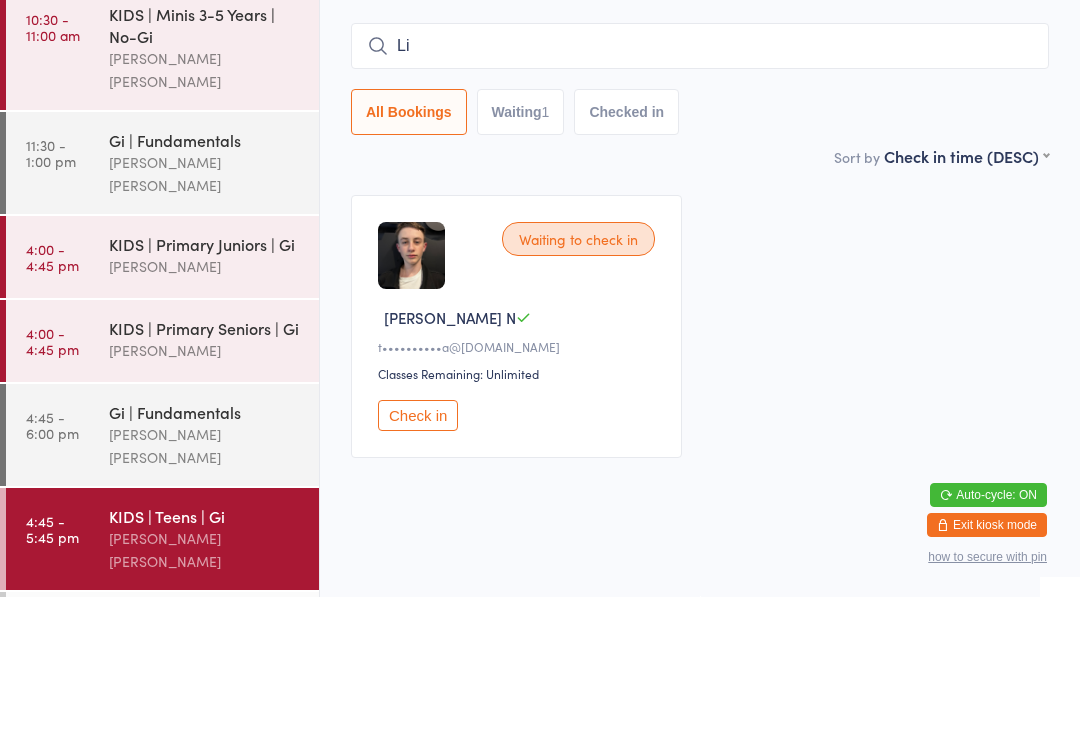 type on "L" 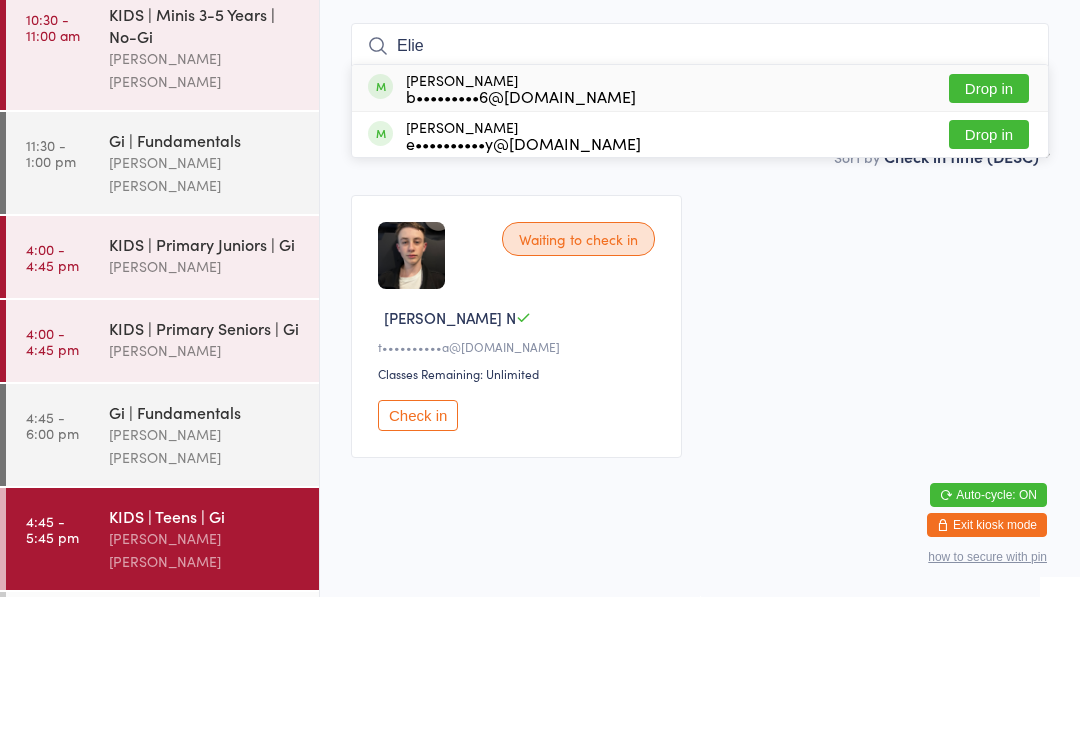 type on "Elie" 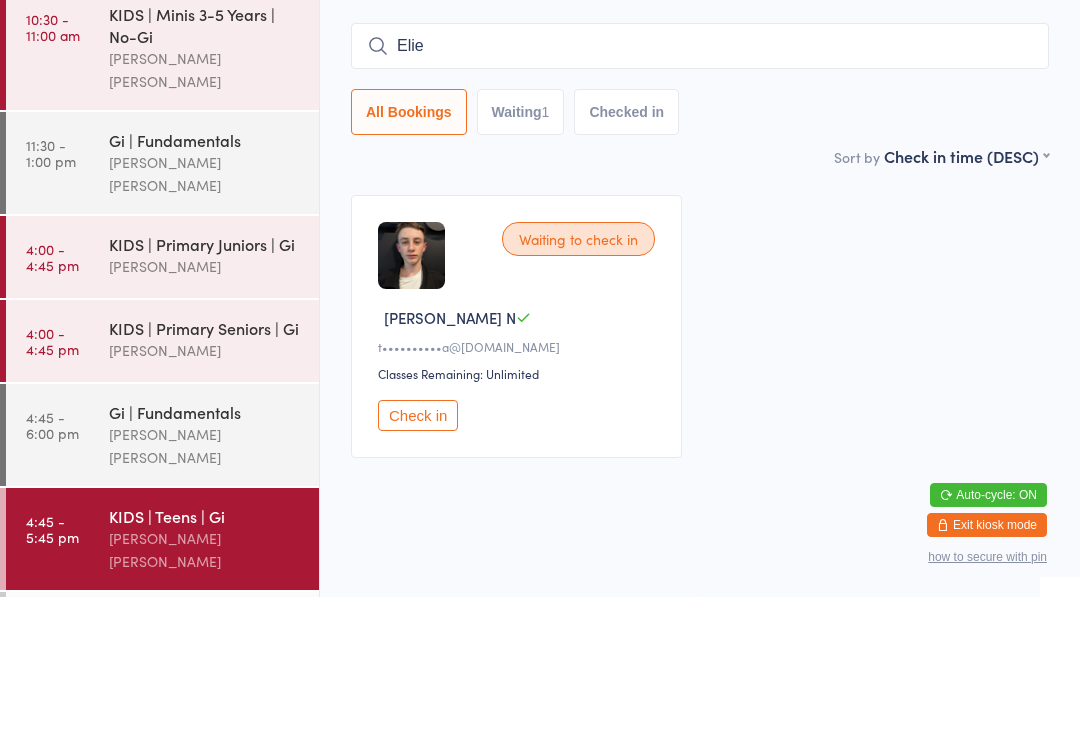 type 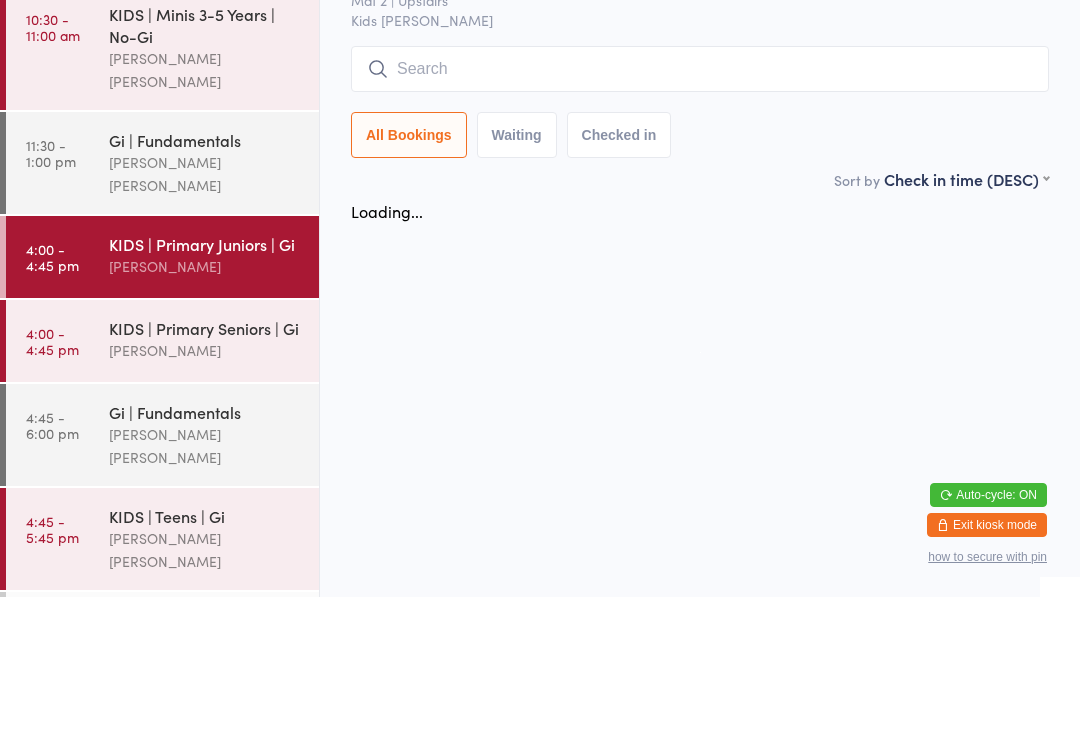 scroll, scrollTop: 0, scrollLeft: 0, axis: both 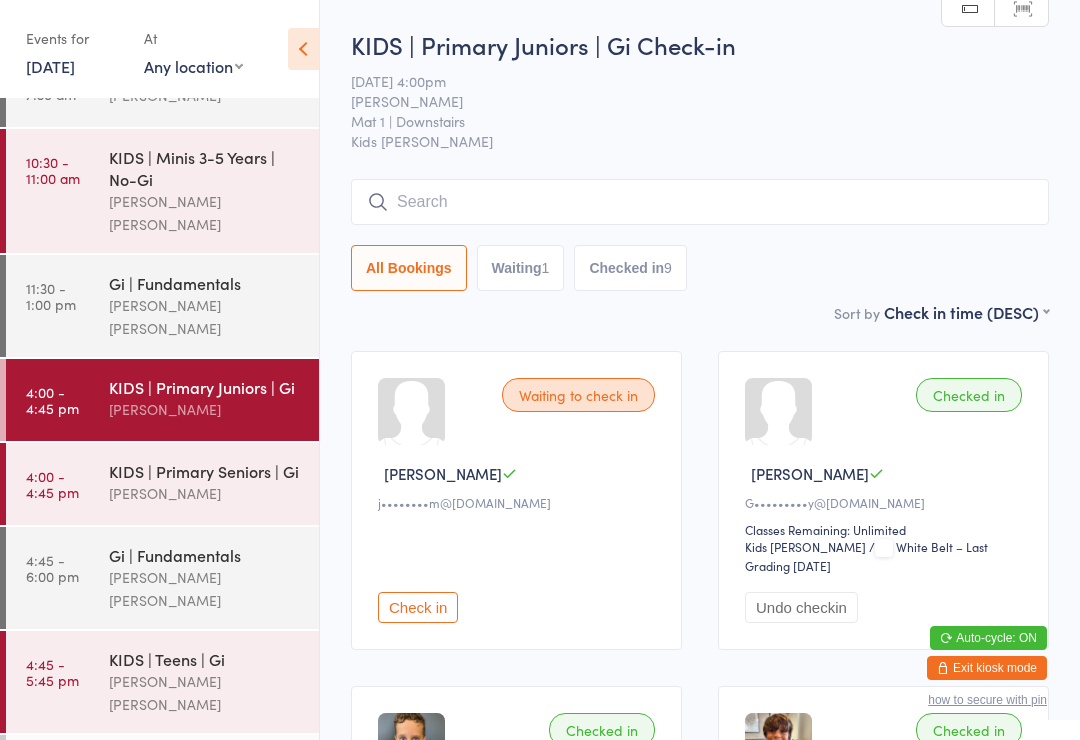 click at bounding box center (700, 202) 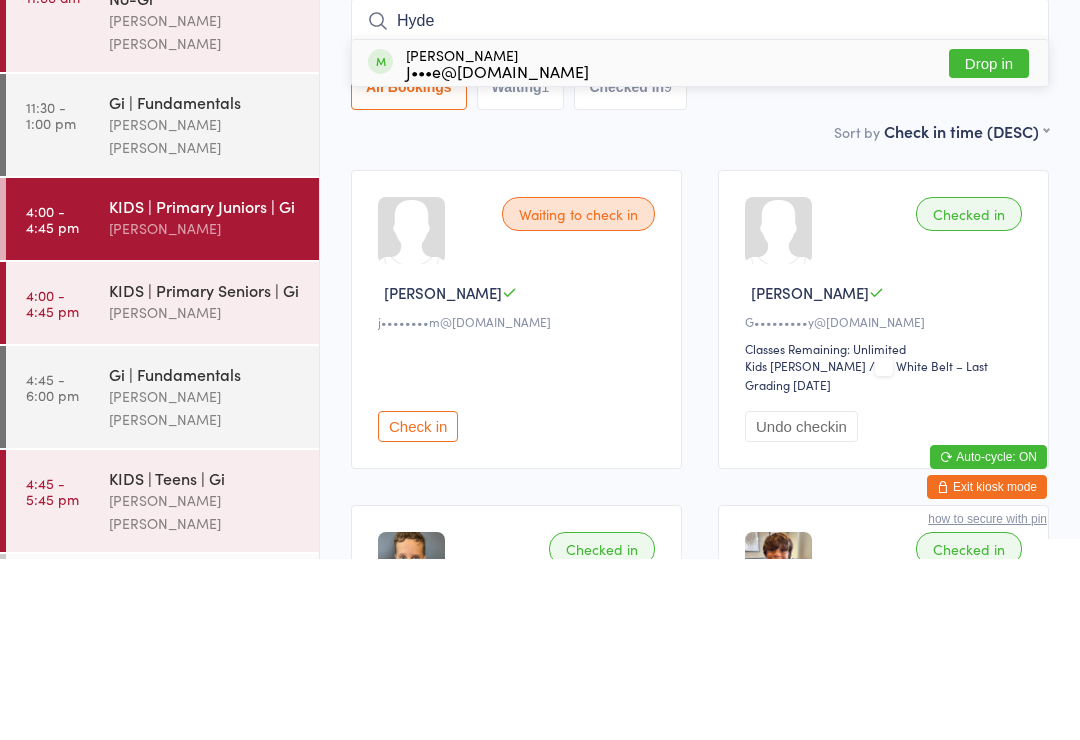 type on "Hyde" 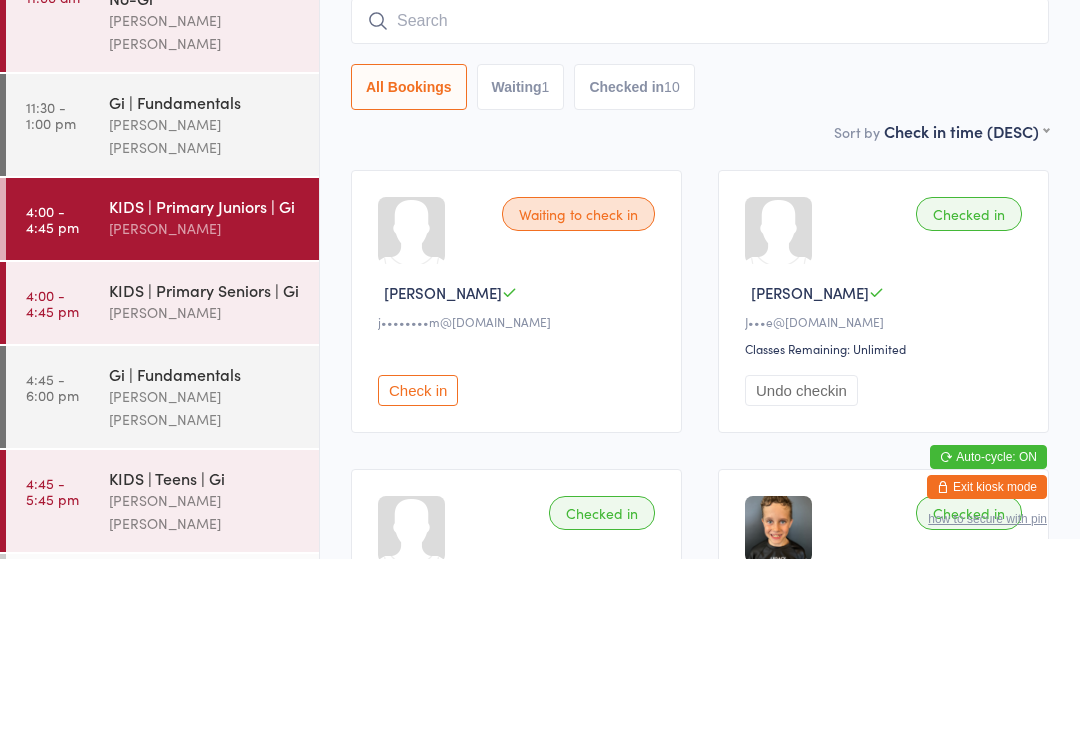 click on "[PERSON_NAME]" at bounding box center (205, 493) 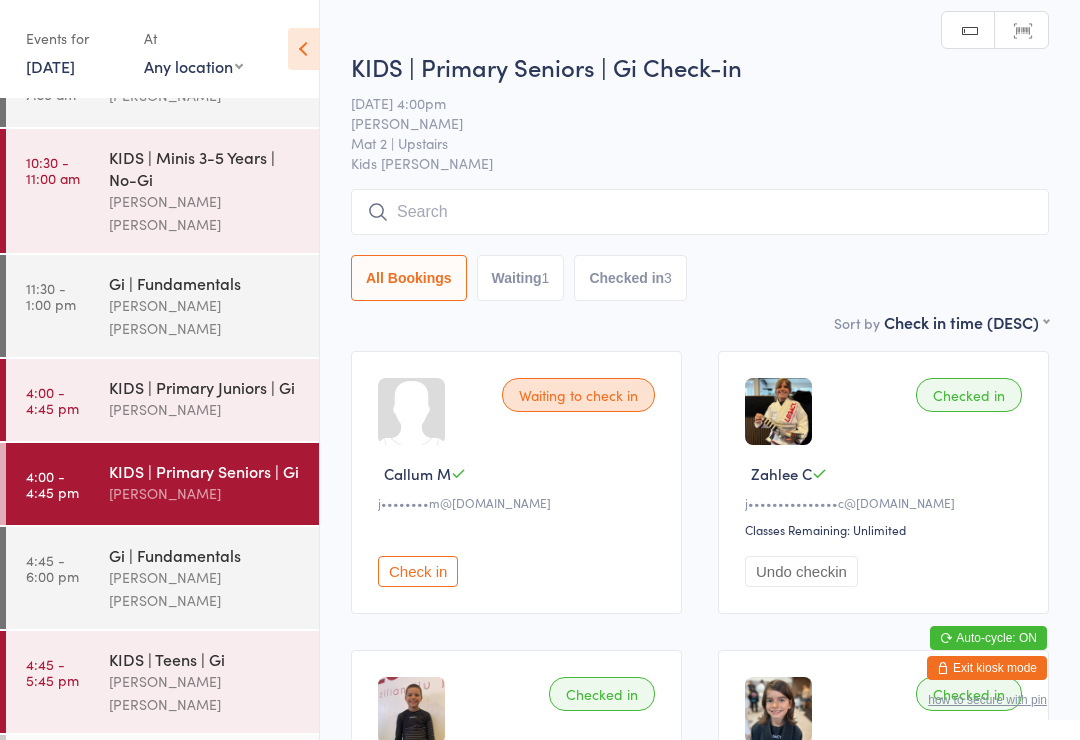 click at bounding box center (700, 212) 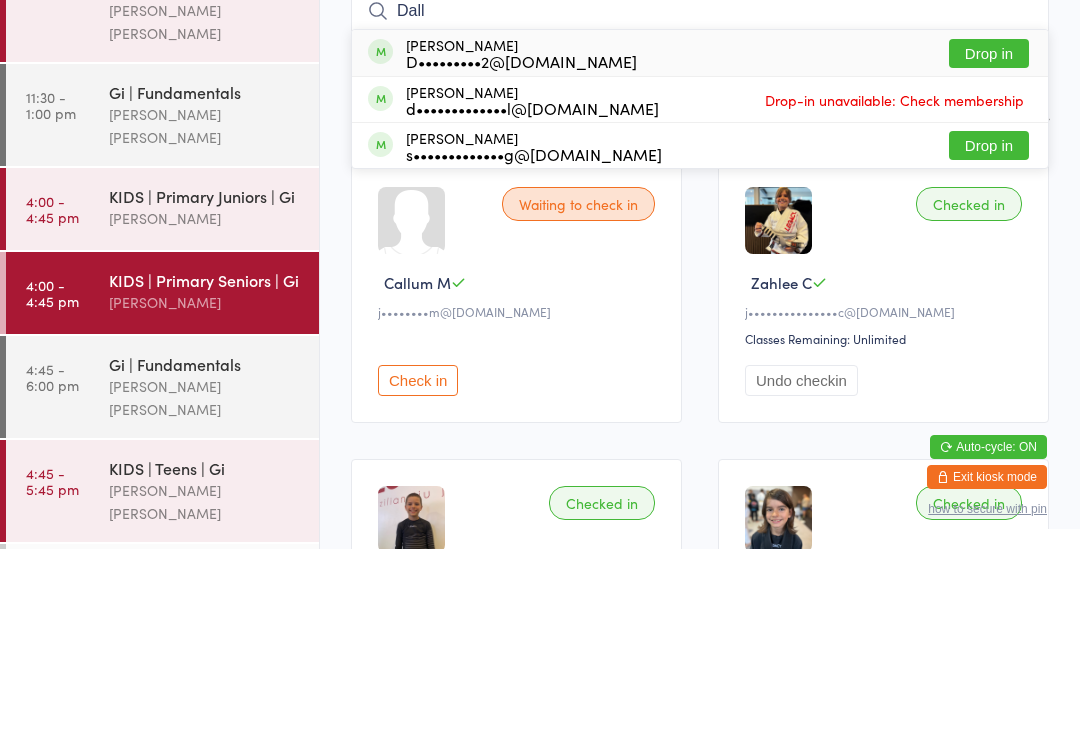 type on "Dall" 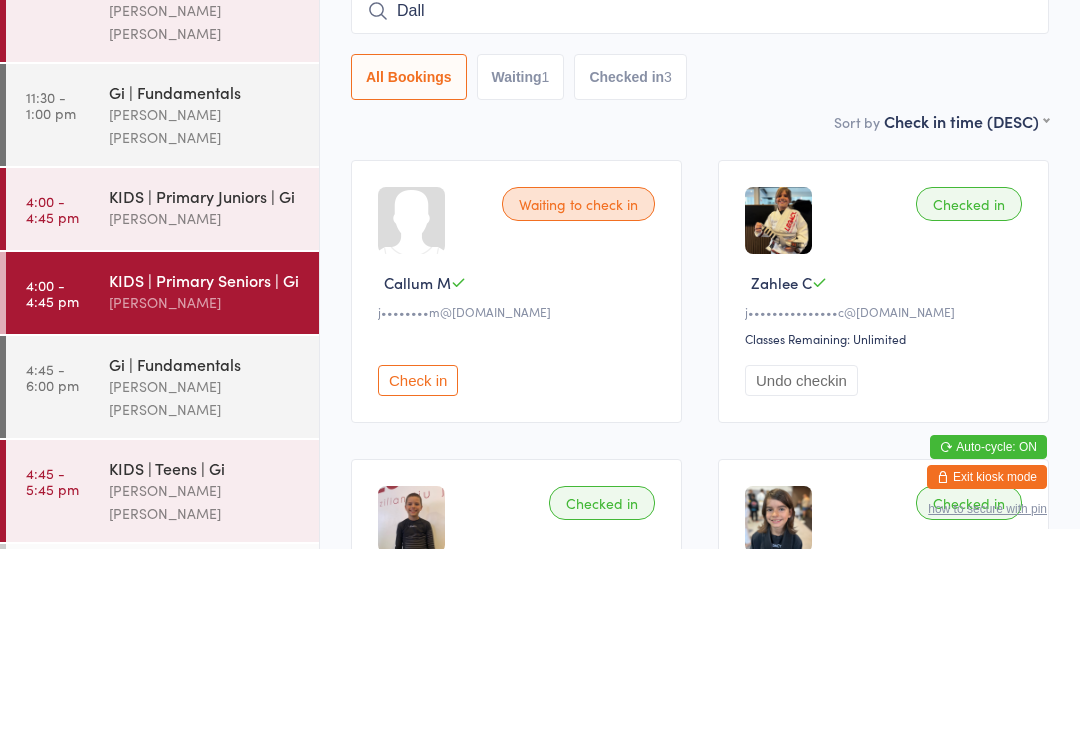 type 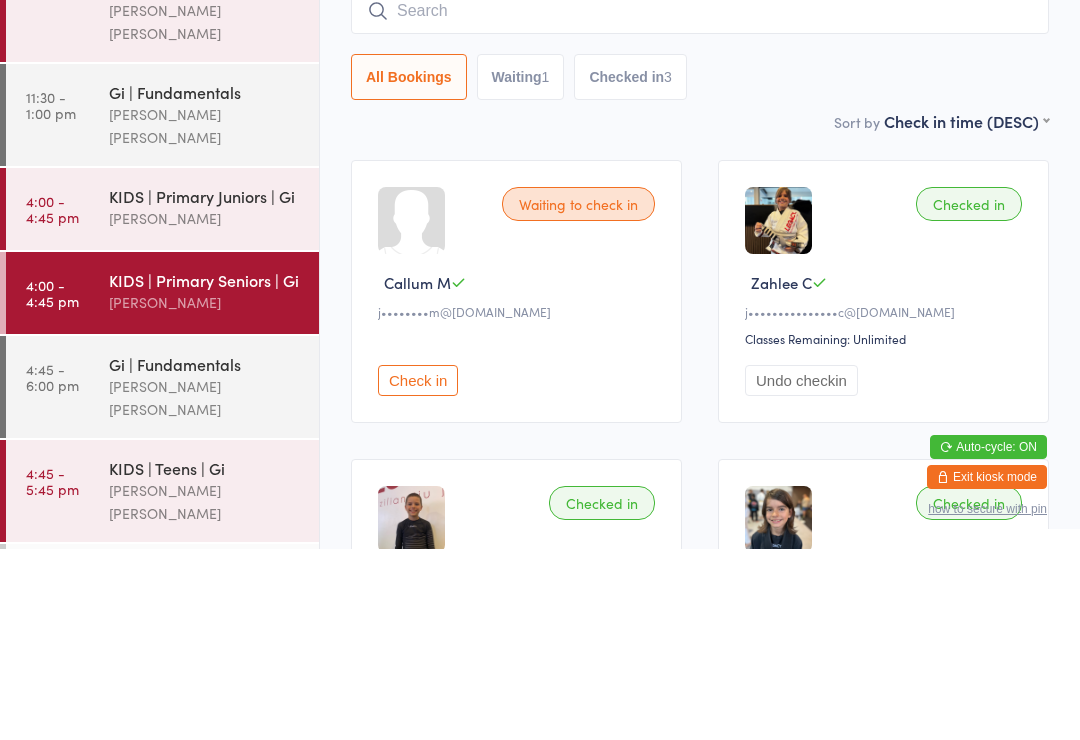 scroll, scrollTop: 191, scrollLeft: 0, axis: vertical 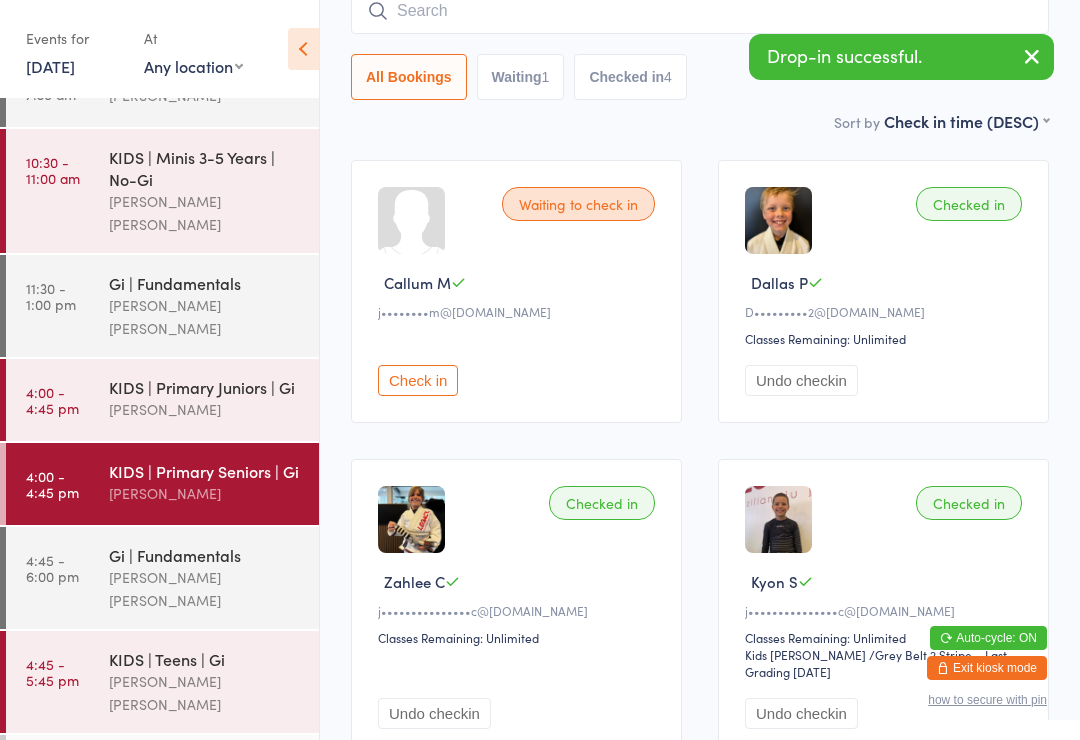 click on "KIDS | Teens | Gi" at bounding box center [205, 659] 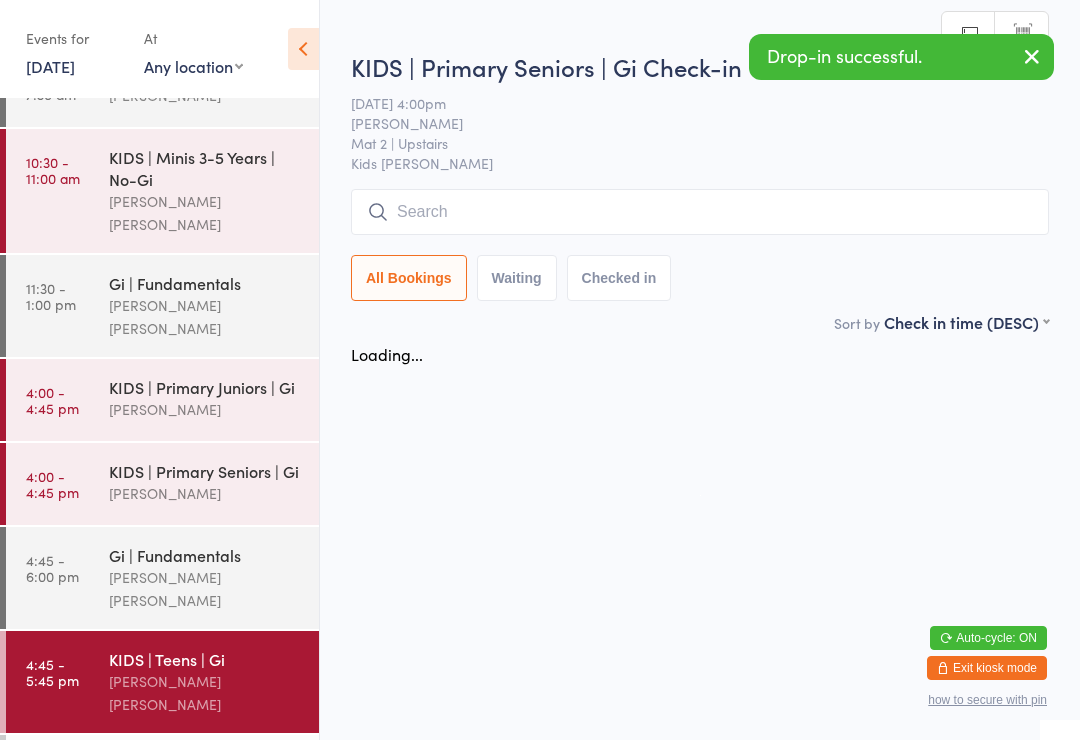 scroll, scrollTop: 0, scrollLeft: 0, axis: both 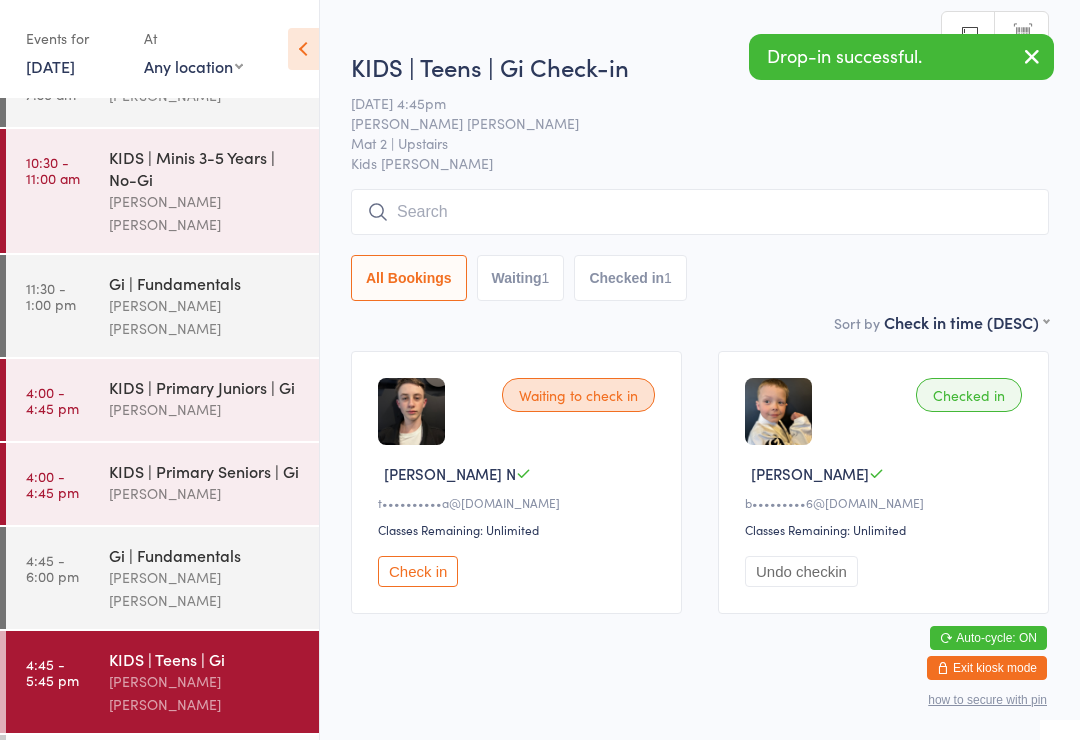 click at bounding box center (700, 212) 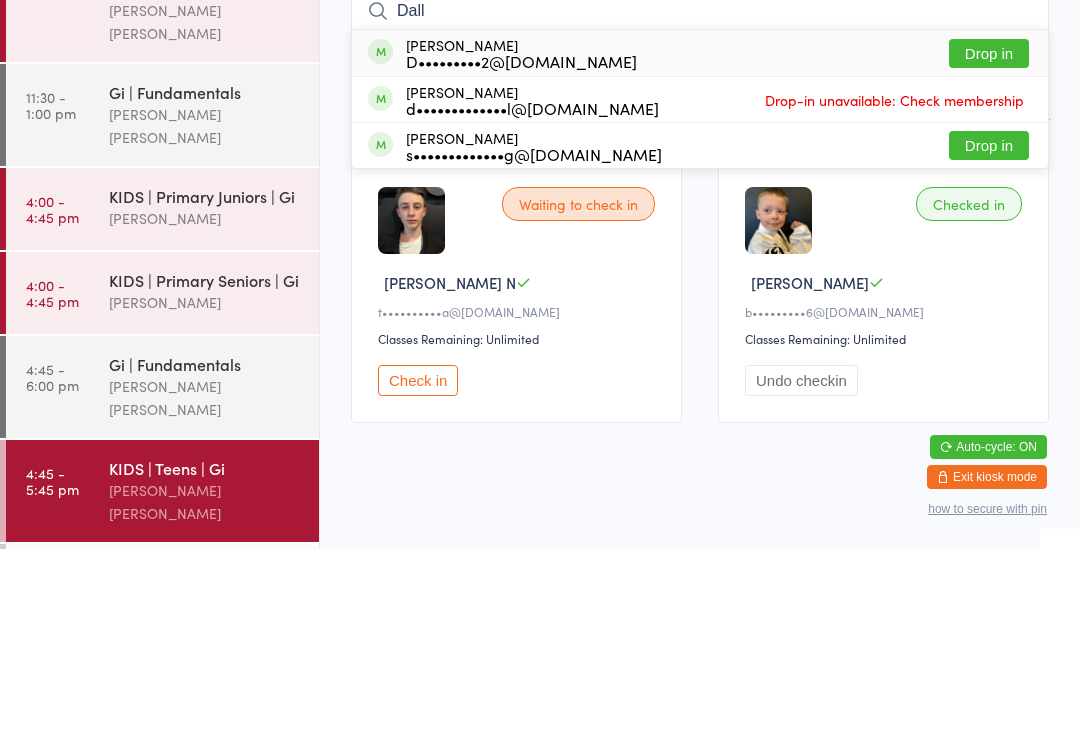 type on "Dall" 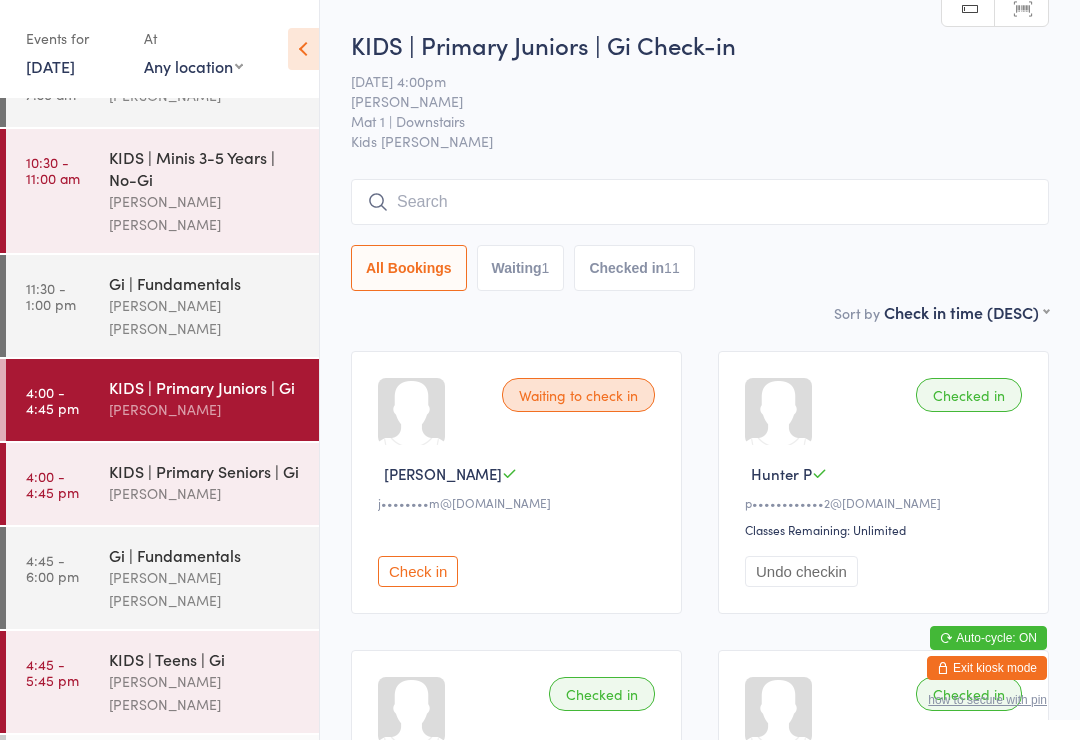 scroll, scrollTop: 39, scrollLeft: 0, axis: vertical 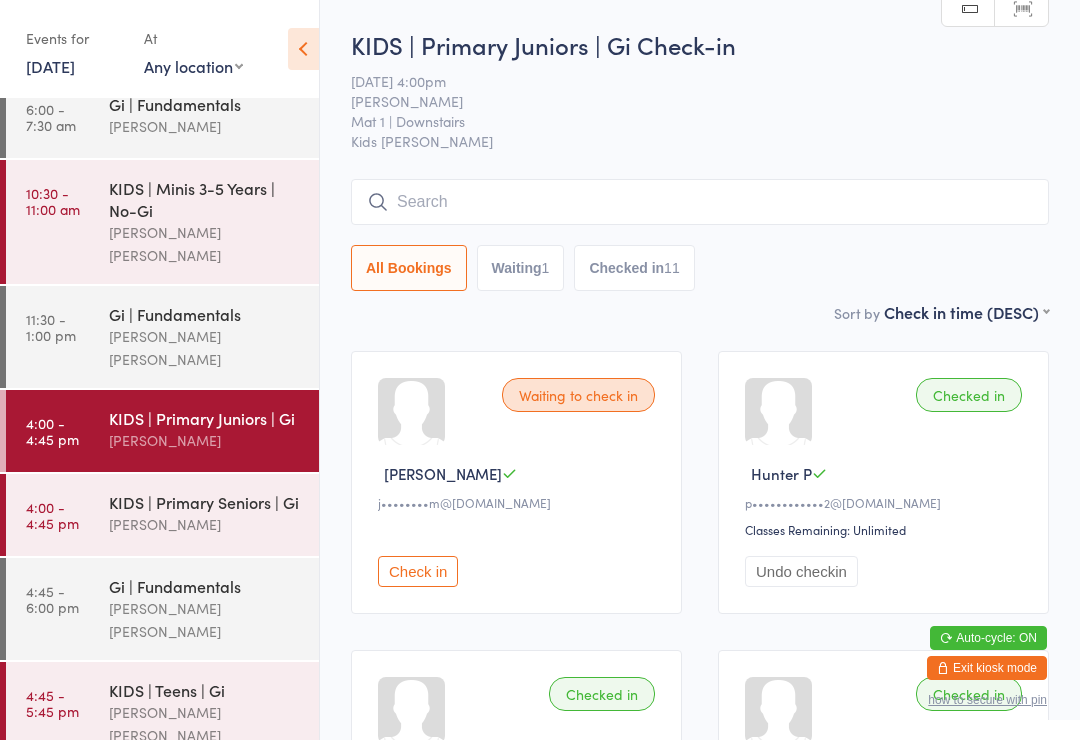 click at bounding box center [700, 202] 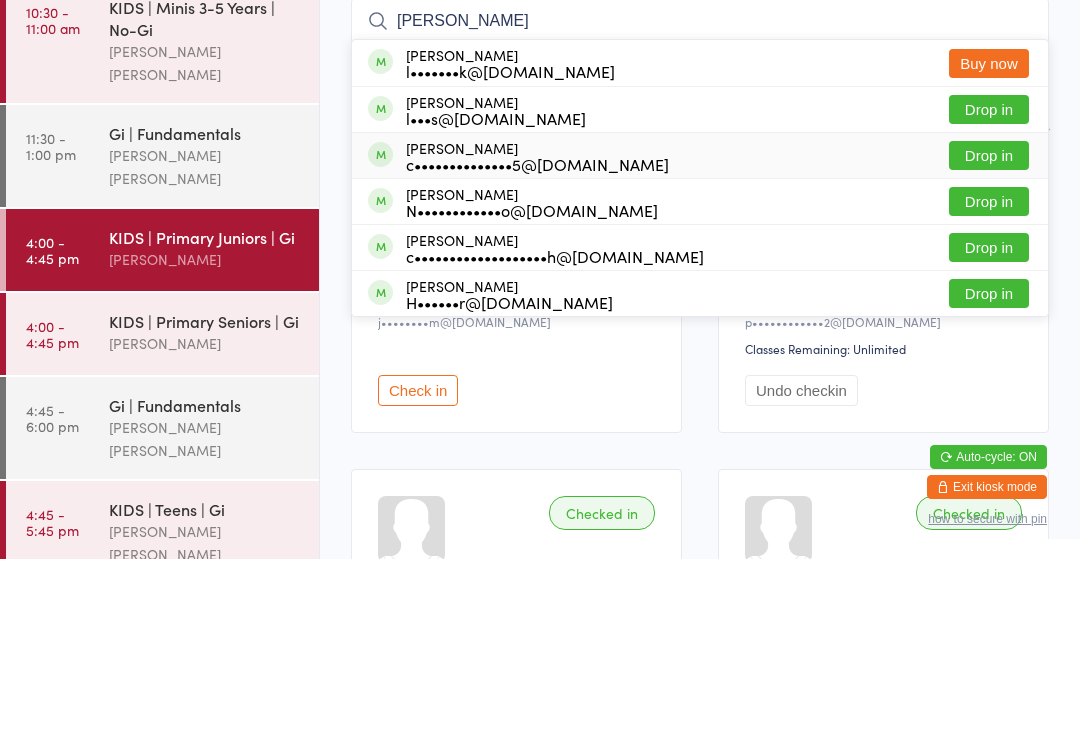 type on "[PERSON_NAME]" 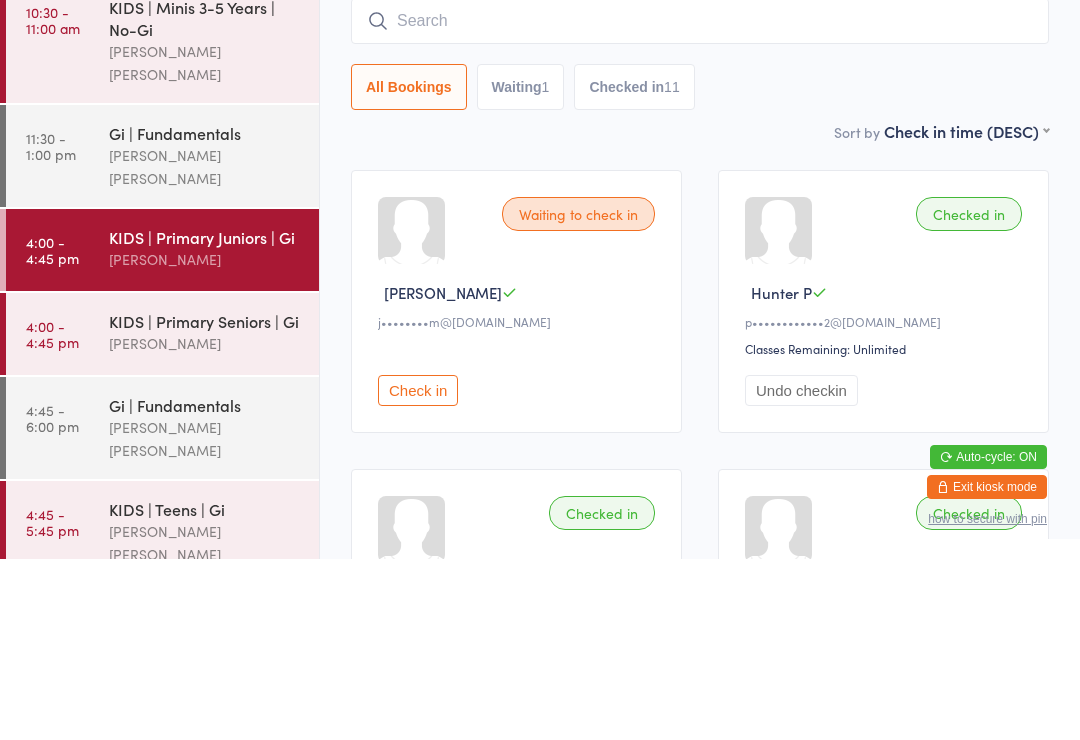 scroll, scrollTop: 181, scrollLeft: 0, axis: vertical 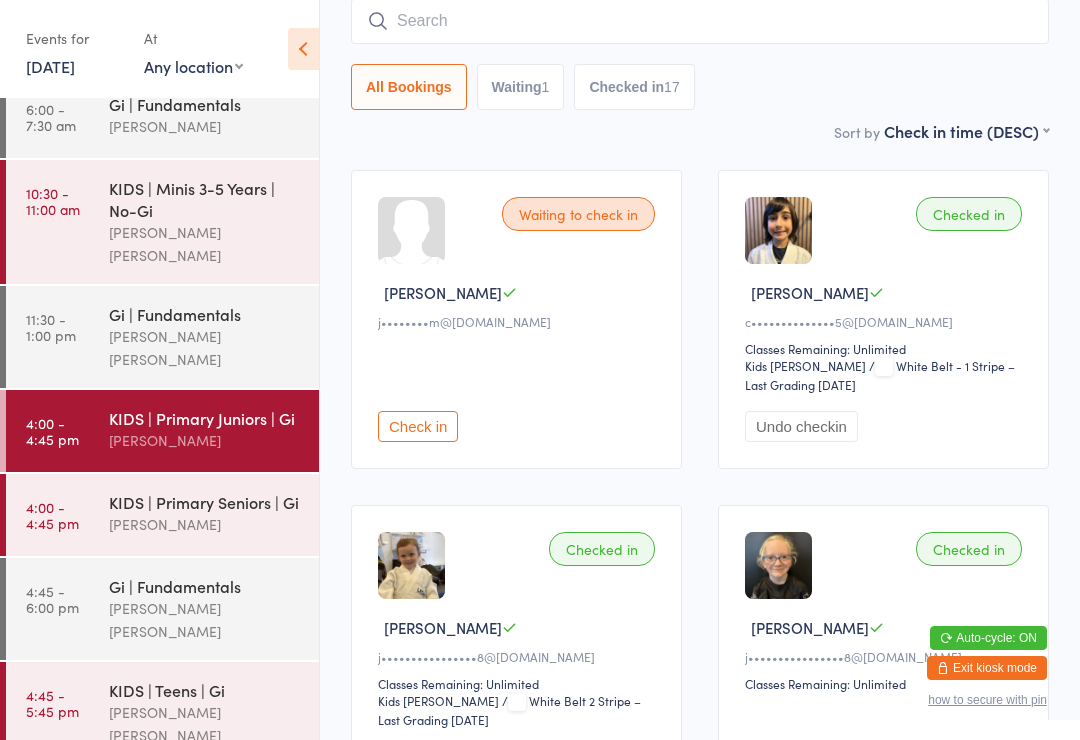 click on "Gi | Fundamentals" at bounding box center (205, 586) 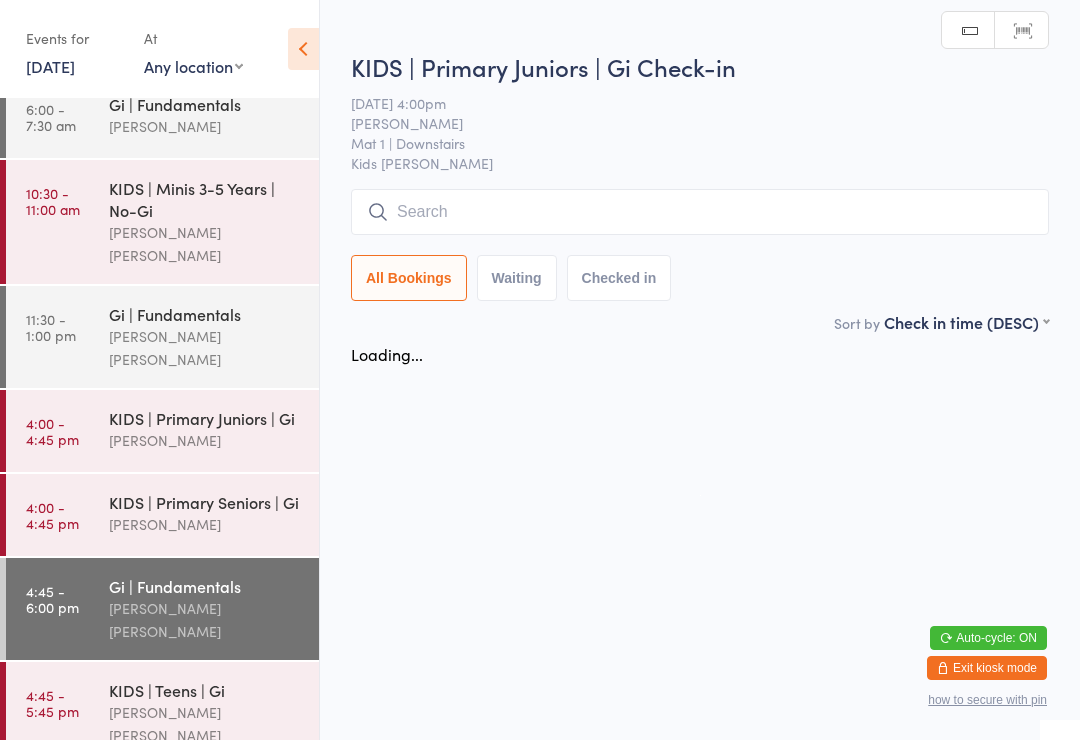 scroll, scrollTop: 0, scrollLeft: 0, axis: both 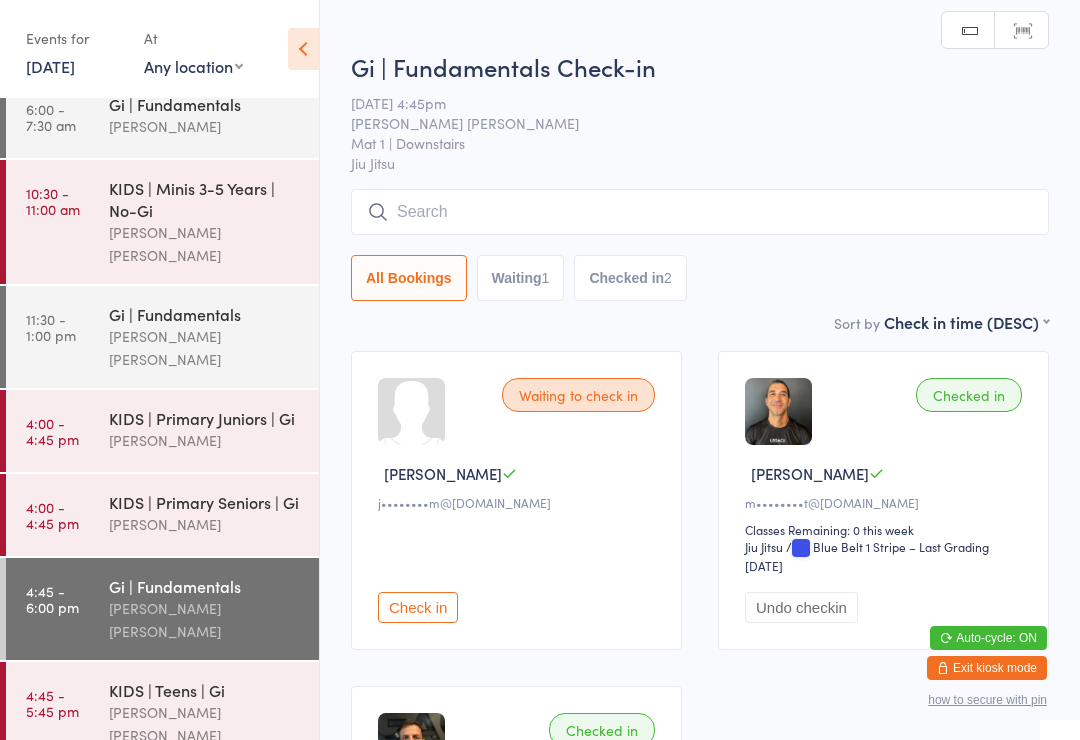 click at bounding box center [700, 212] 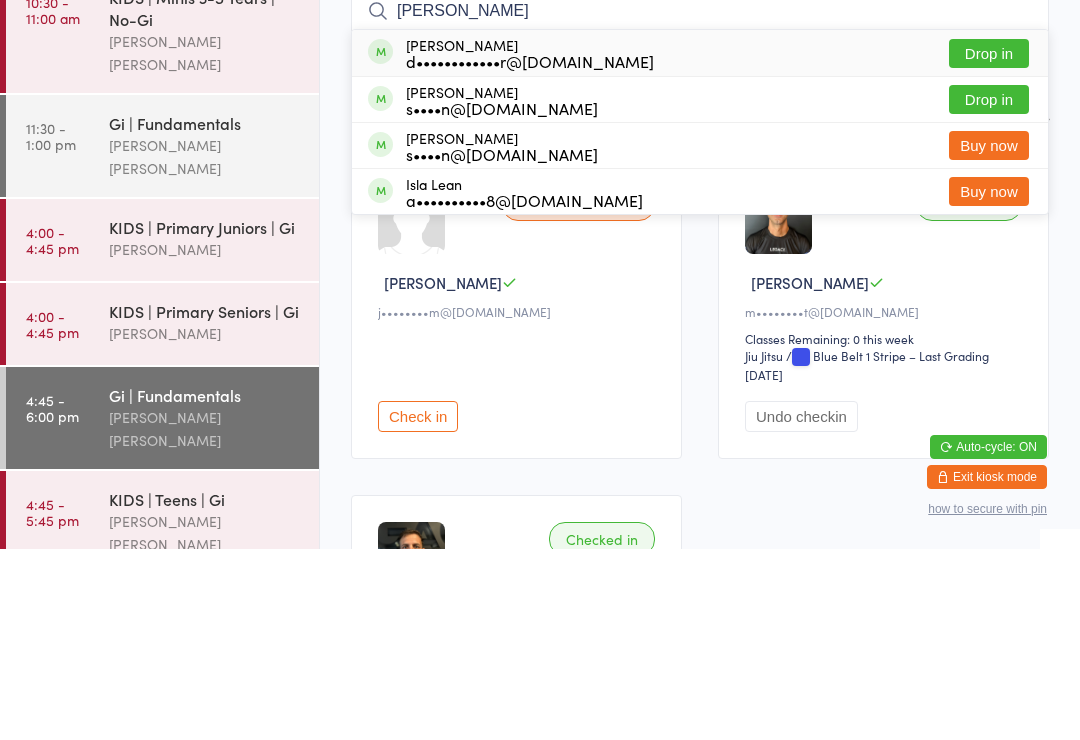 type on "[PERSON_NAME]" 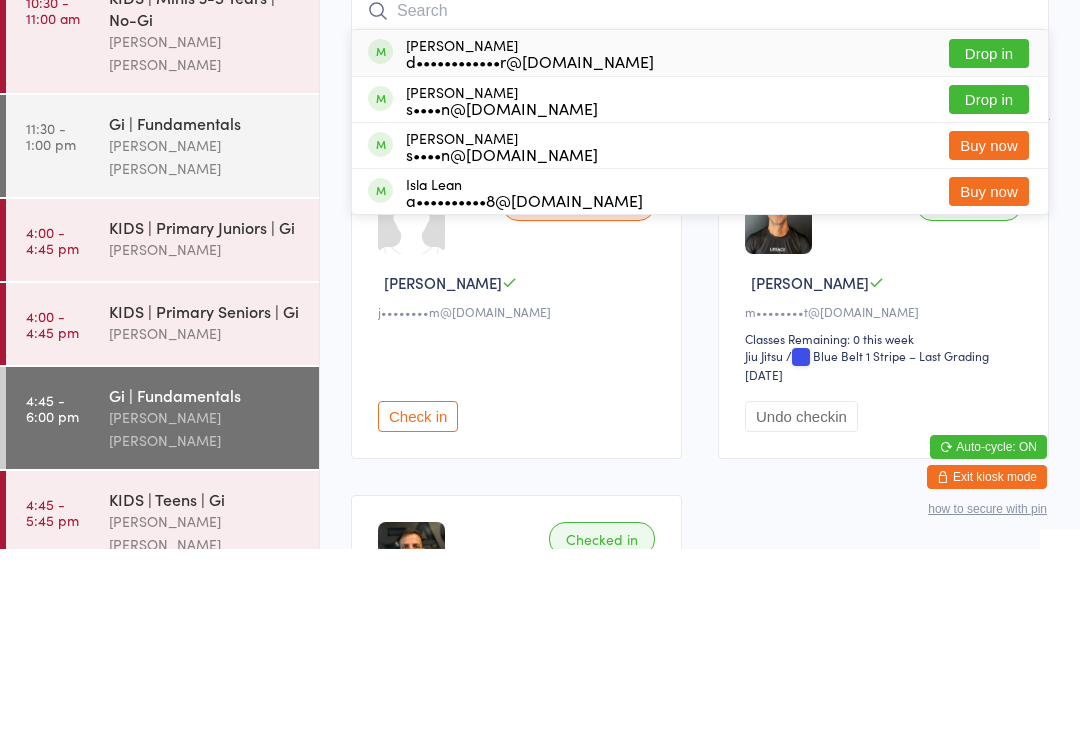 scroll, scrollTop: 191, scrollLeft: 0, axis: vertical 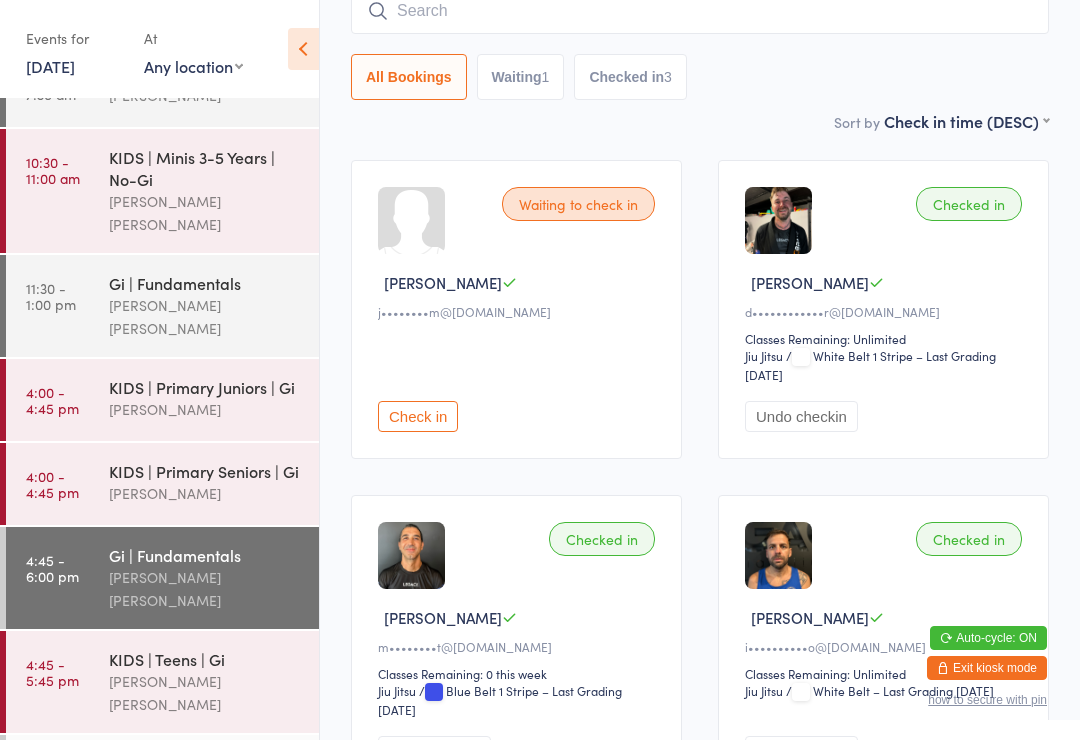click on "4:45 - 6:00 pm Gi | Fundamentals [PERSON_NAME] [PERSON_NAME]" at bounding box center [162, 578] 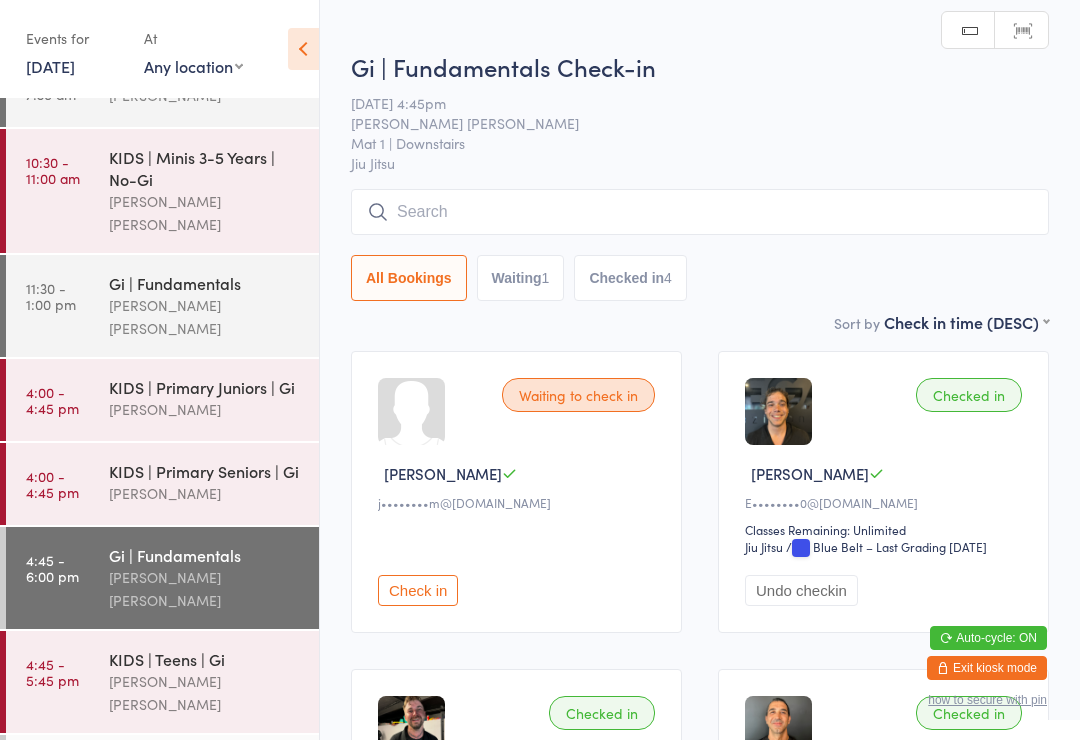 click on "4:45 - 5:45 pm" at bounding box center [52, 672] 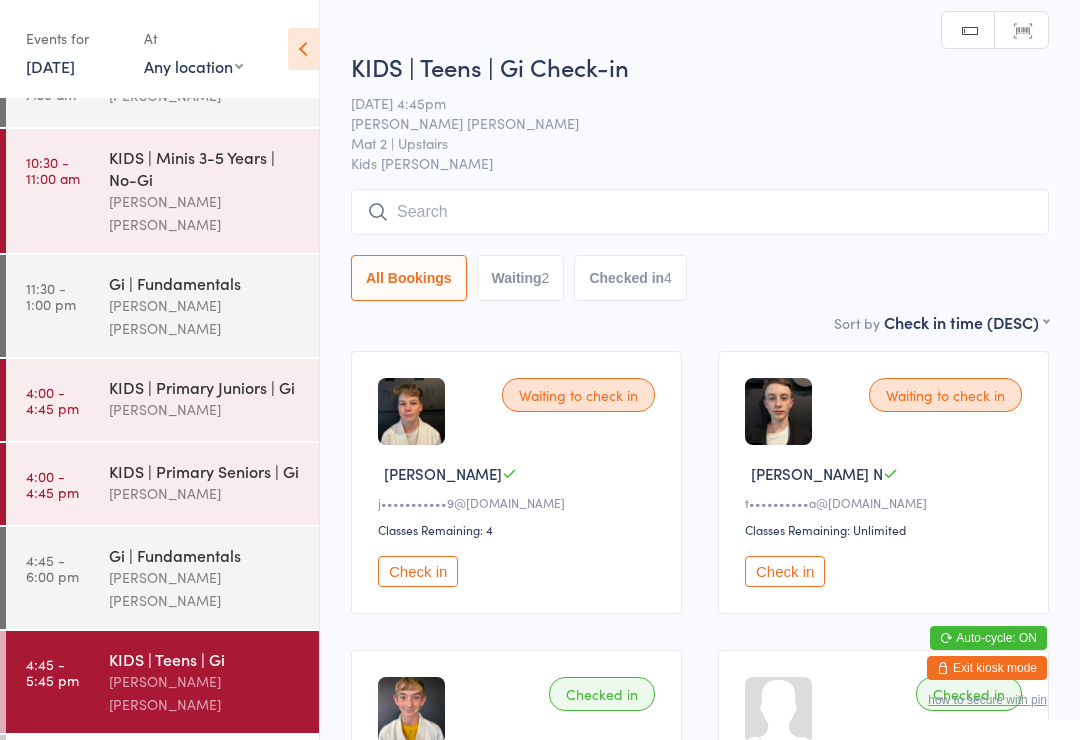 click at bounding box center [700, 212] 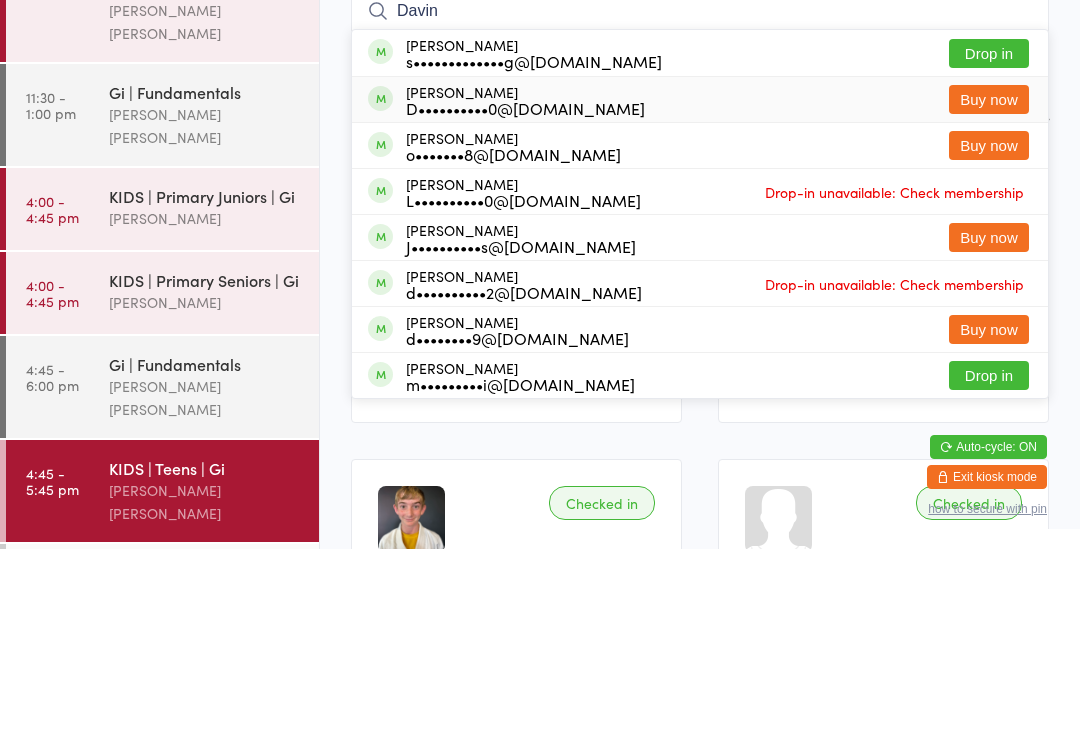 type on "Davin" 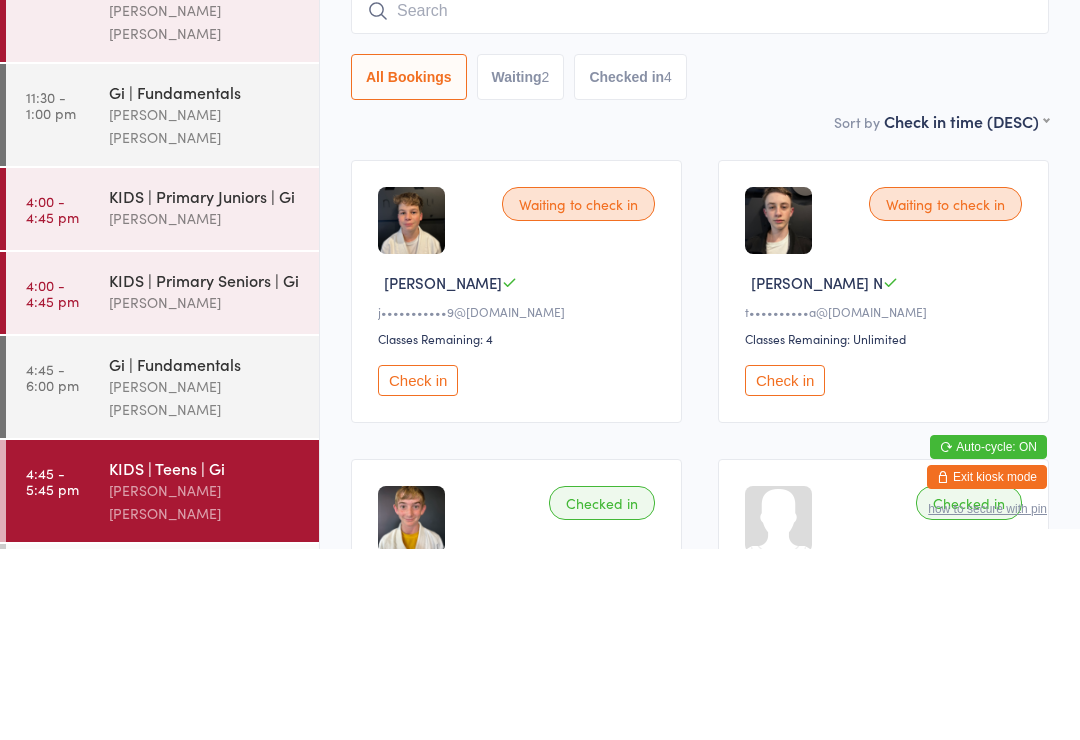 scroll, scrollTop: 191, scrollLeft: 0, axis: vertical 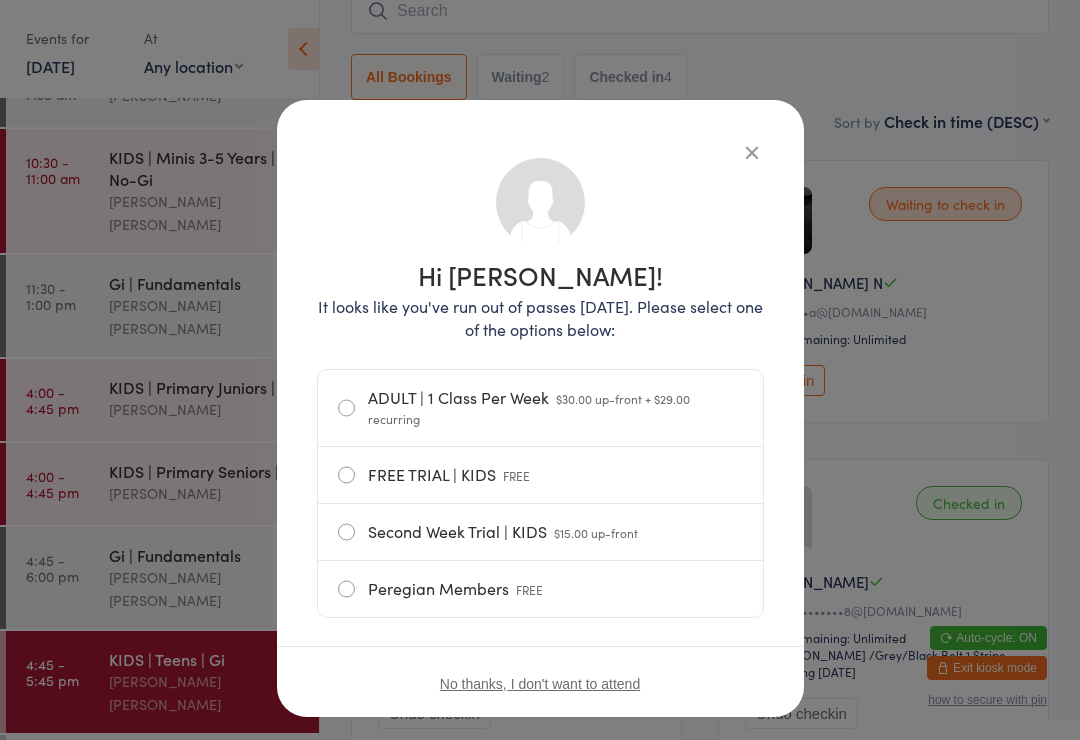 click at bounding box center [752, 152] 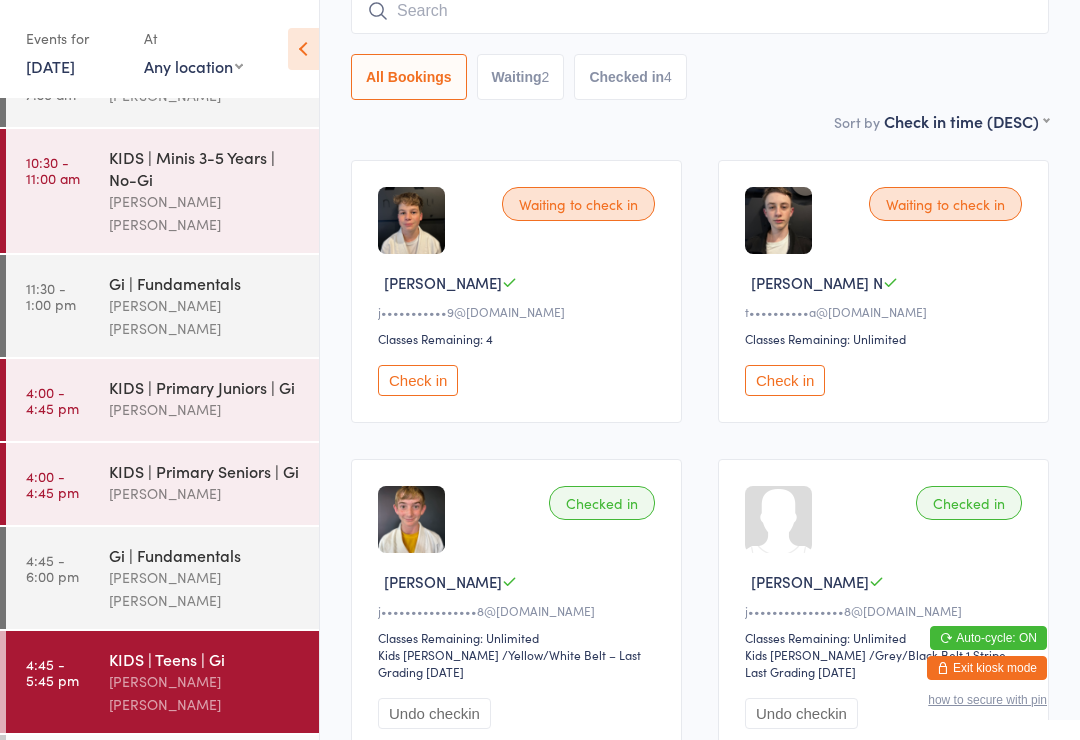 click at bounding box center [700, 11] 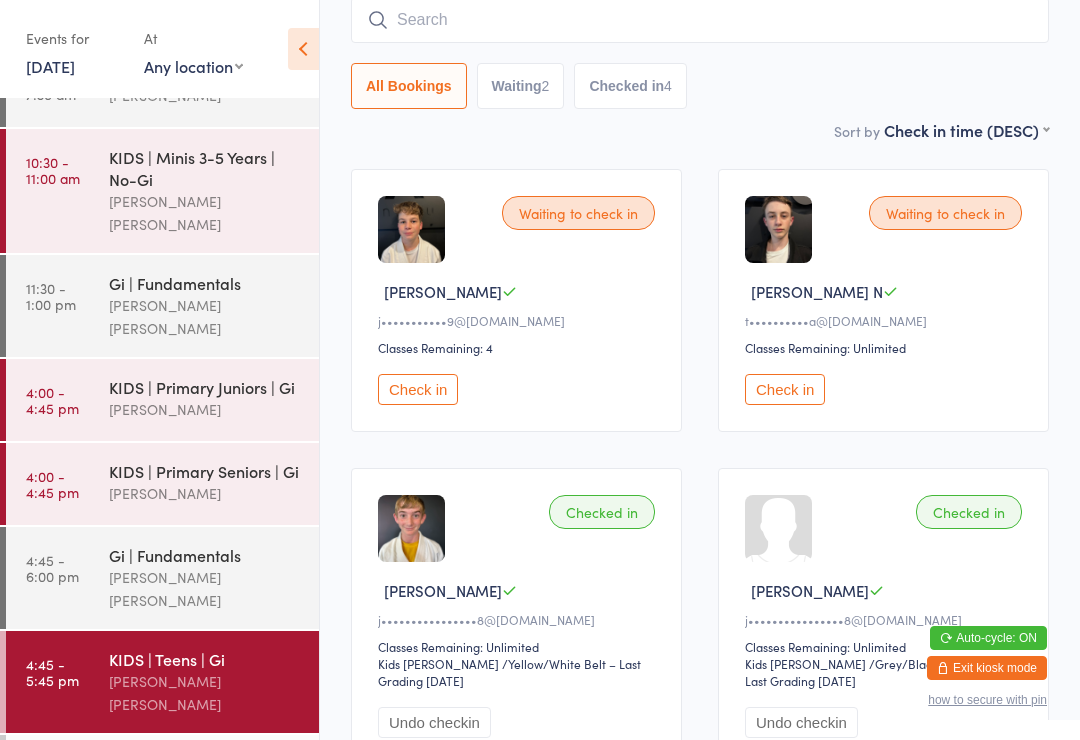 scroll, scrollTop: 181, scrollLeft: 0, axis: vertical 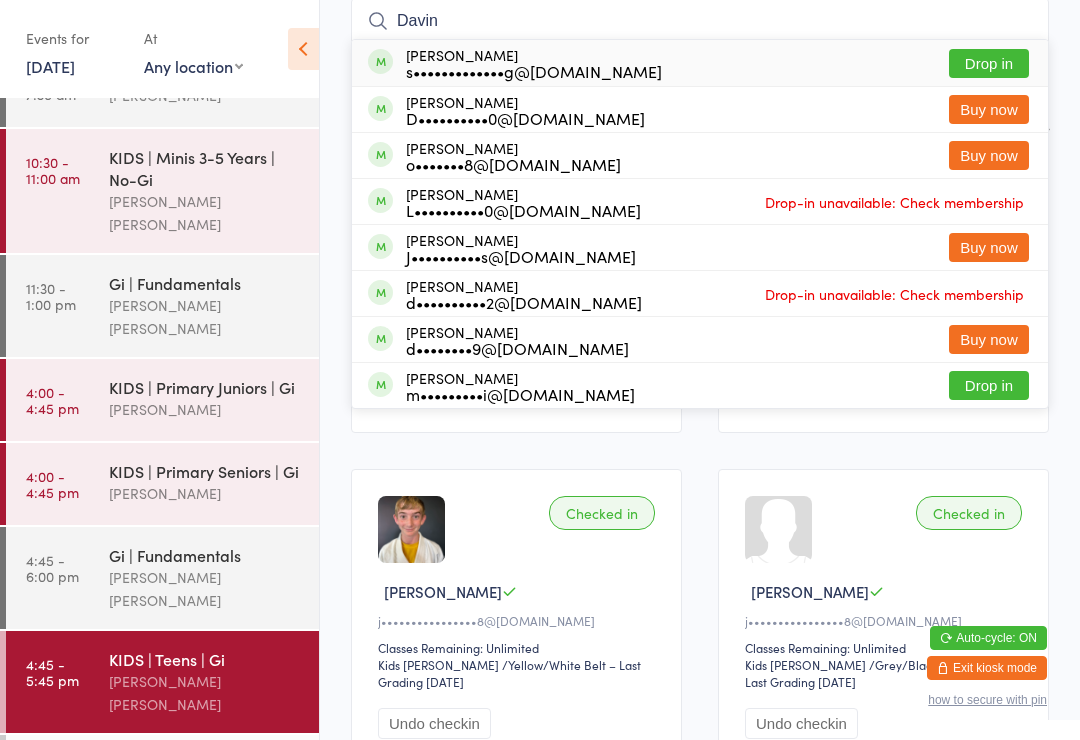 type on "Davin" 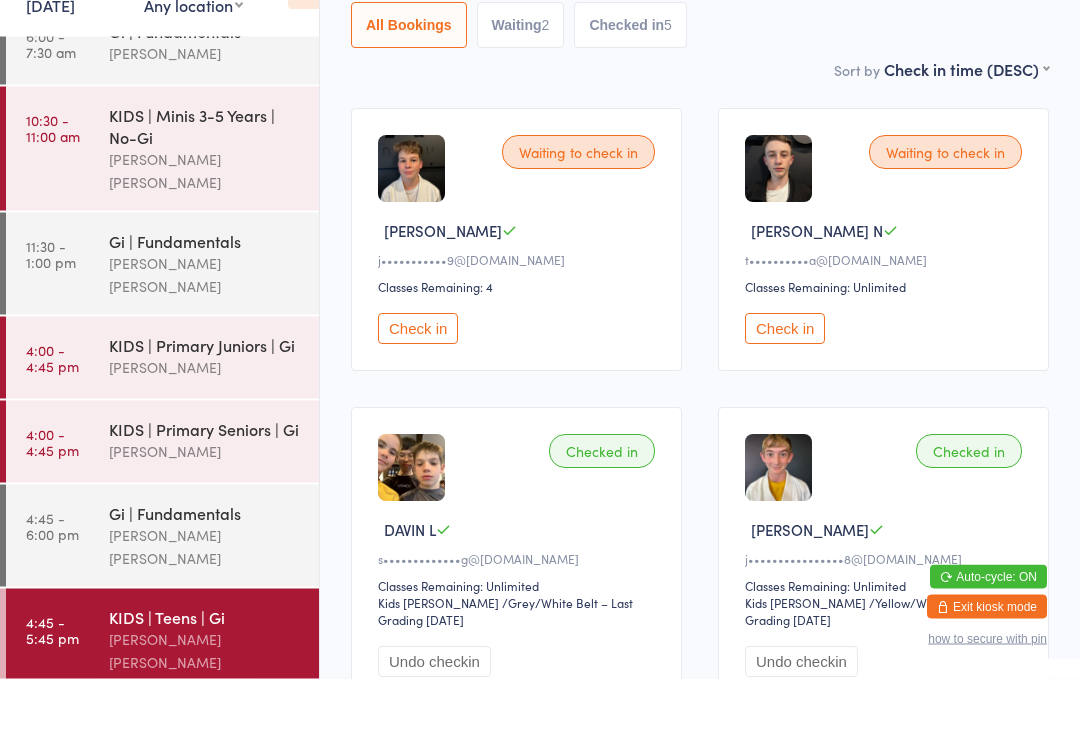 scroll, scrollTop: 22, scrollLeft: 0, axis: vertical 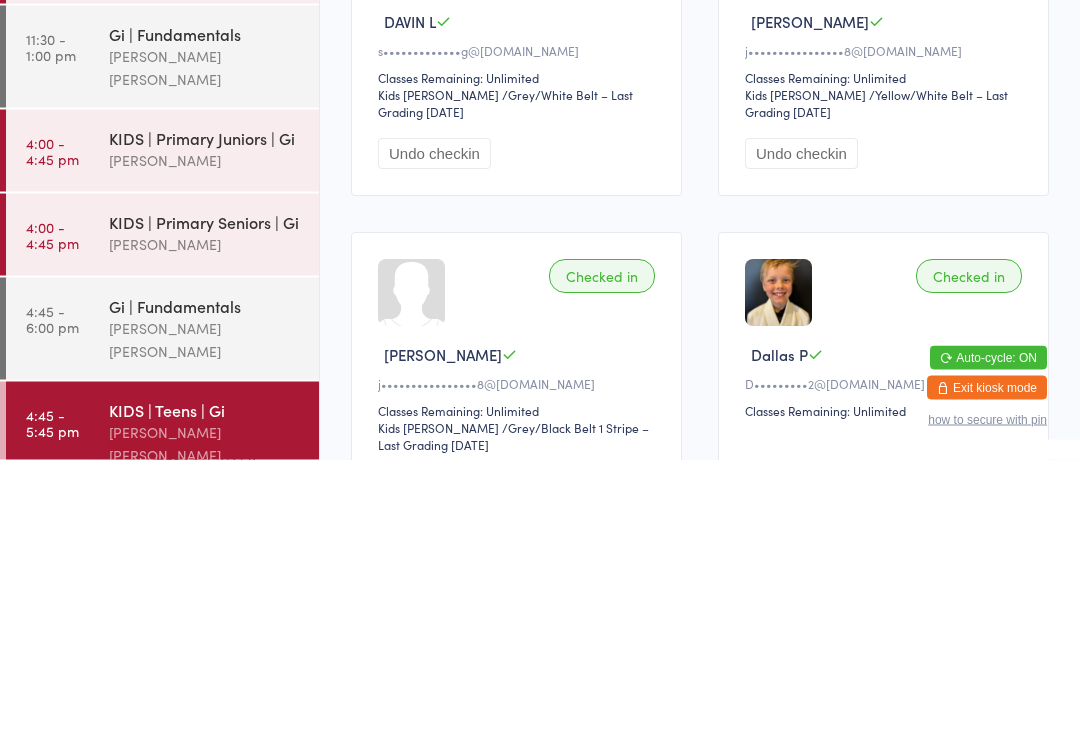 click on "Gi | Fundamentals" at bounding box center (205, 586) 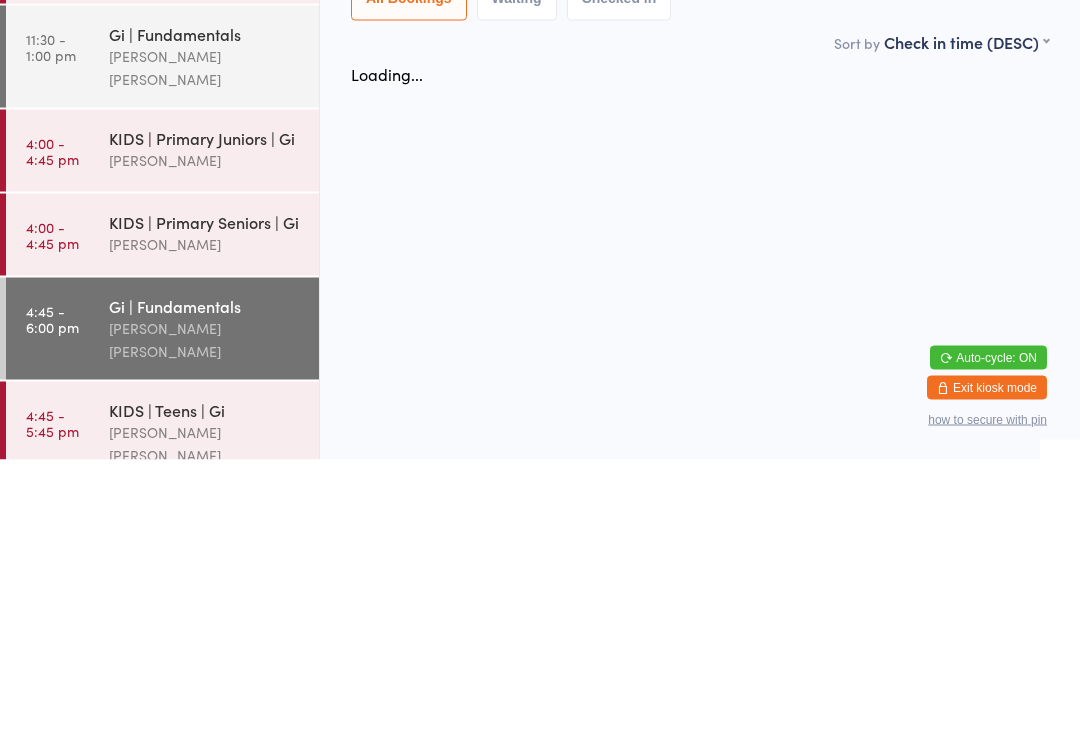 scroll, scrollTop: 0, scrollLeft: 0, axis: both 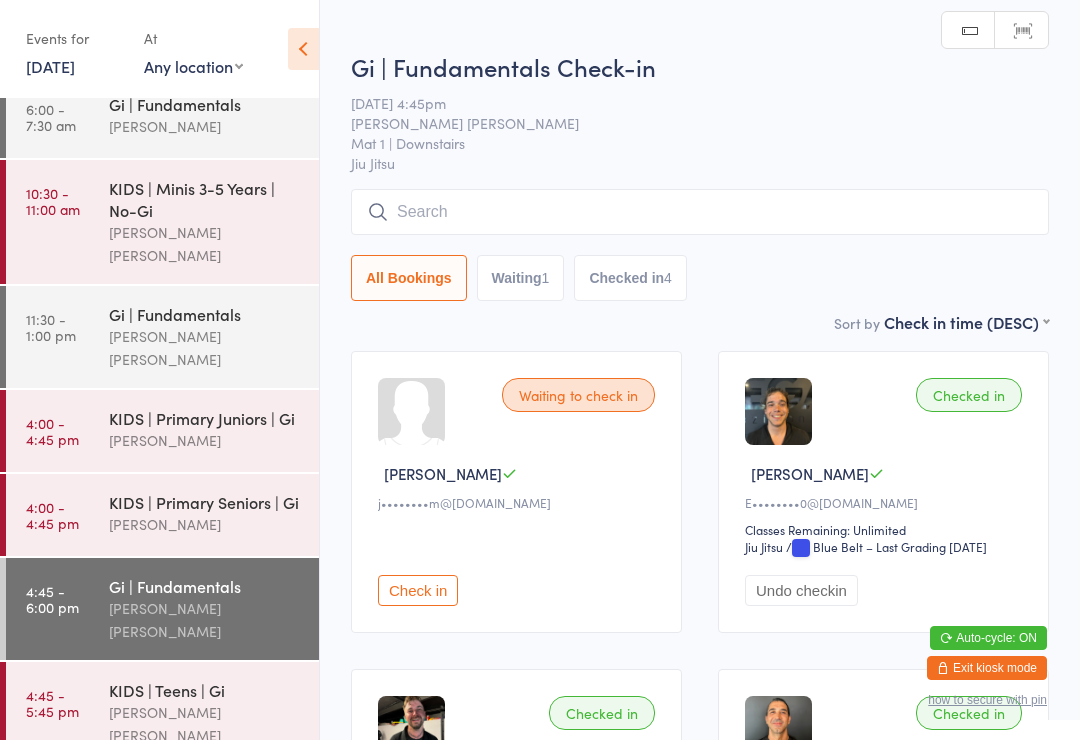 click at bounding box center (700, 212) 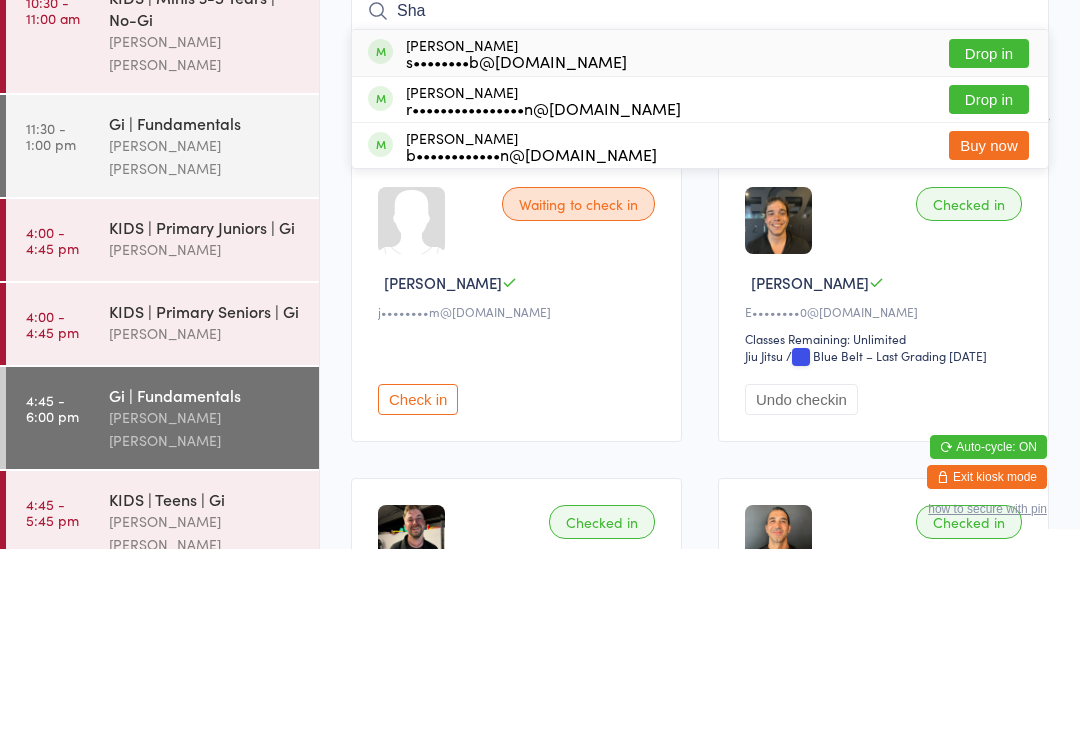 type on "Sha" 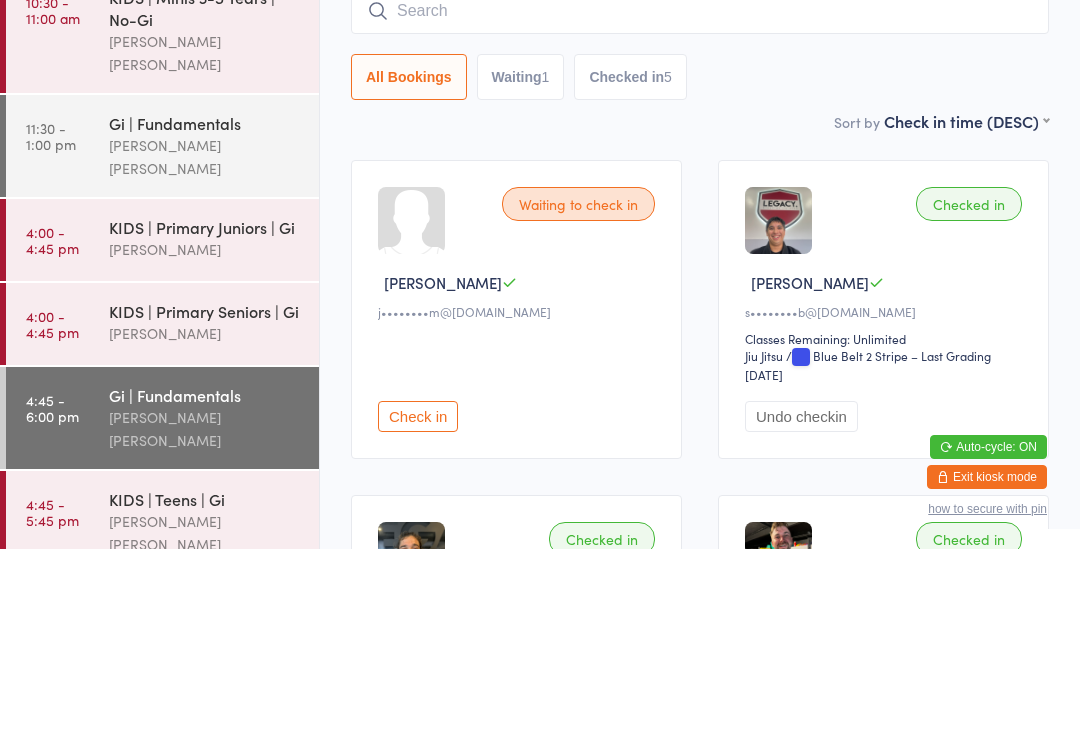 scroll, scrollTop: 191, scrollLeft: 0, axis: vertical 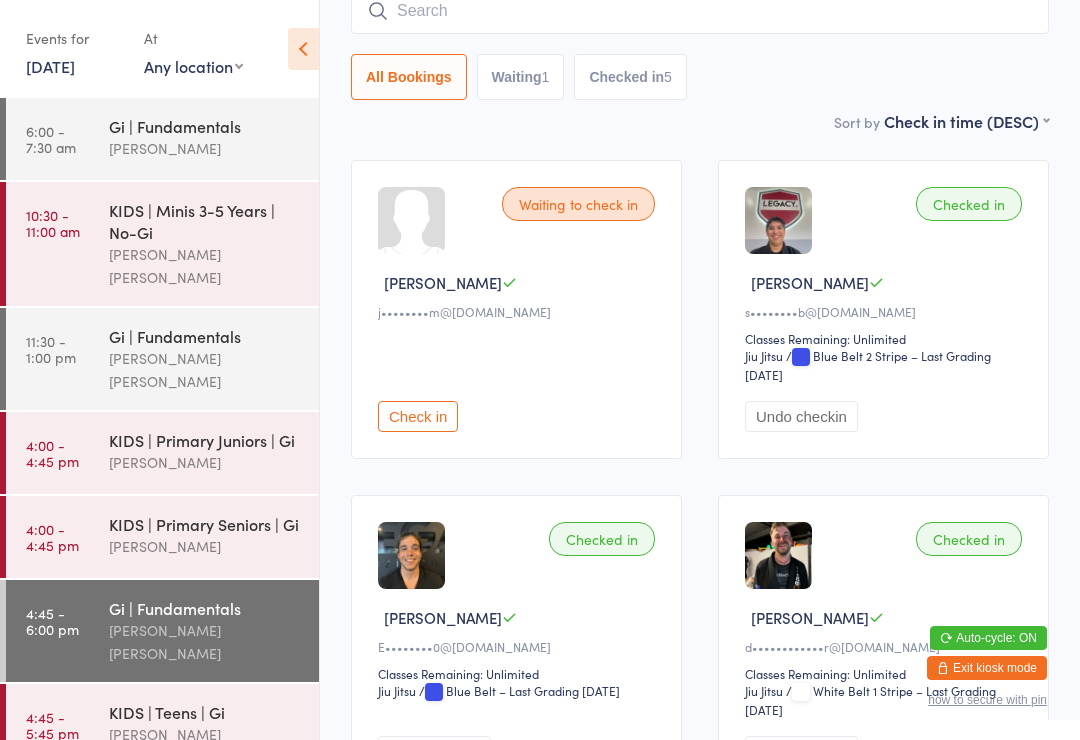 click on "4:45 - 5:45 pm KIDS | Teens | Gi [PERSON_NAME] [PERSON_NAME]" at bounding box center (162, 735) 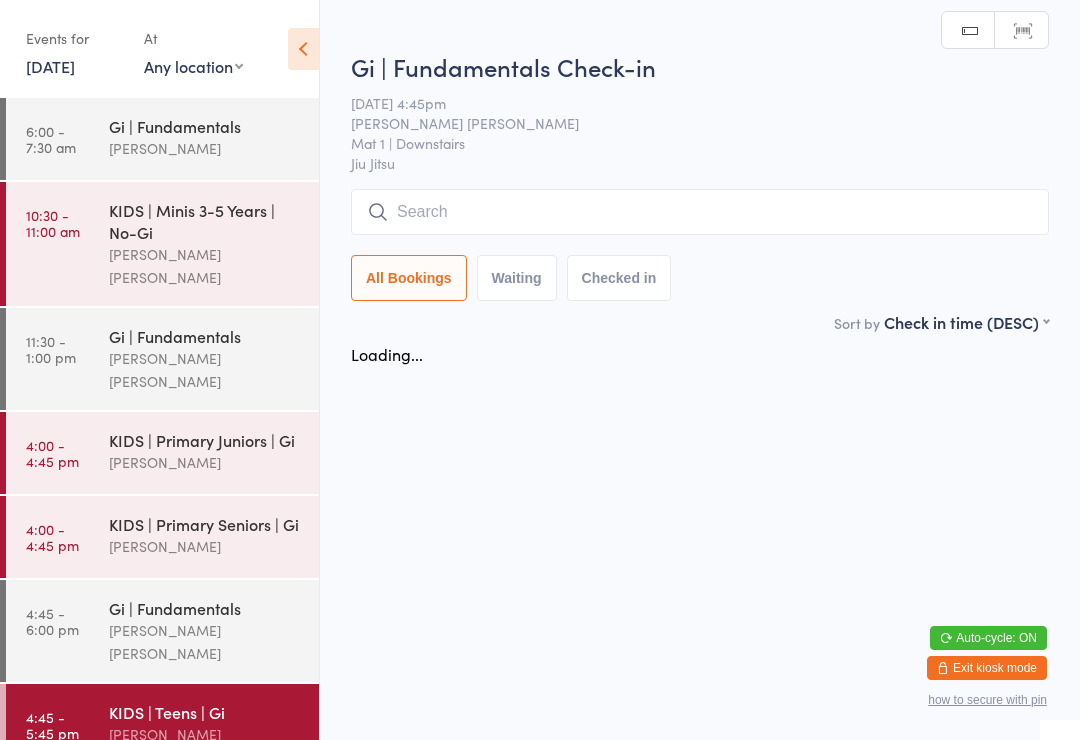 scroll, scrollTop: 0, scrollLeft: 0, axis: both 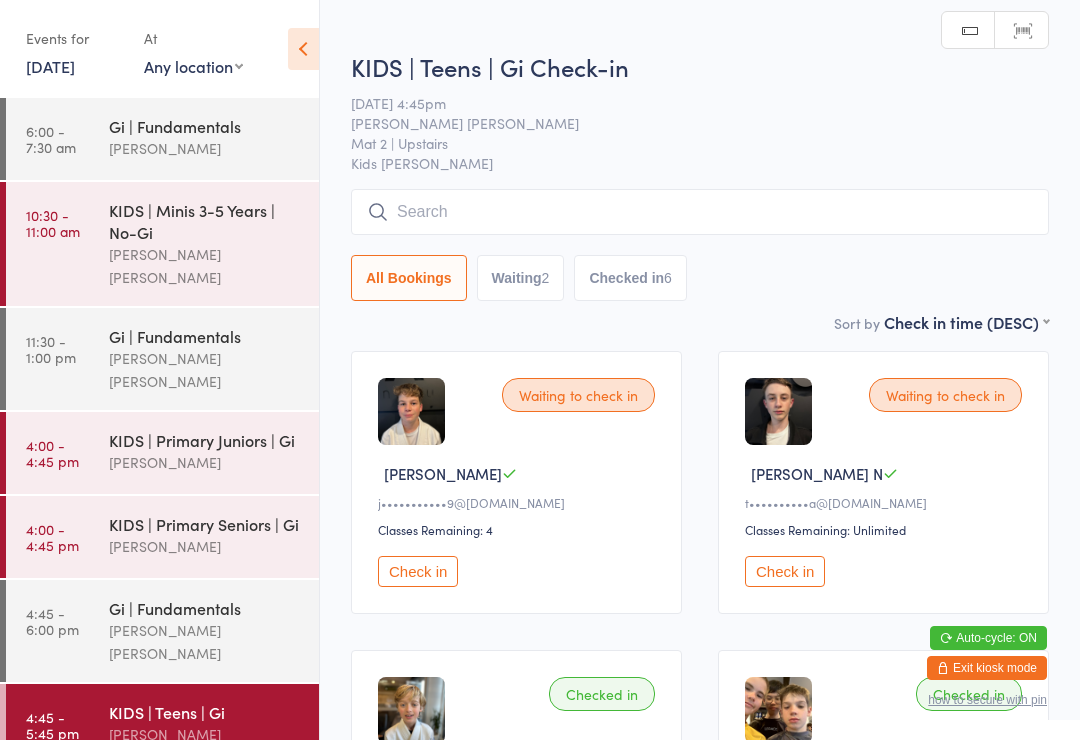 click at bounding box center (700, 212) 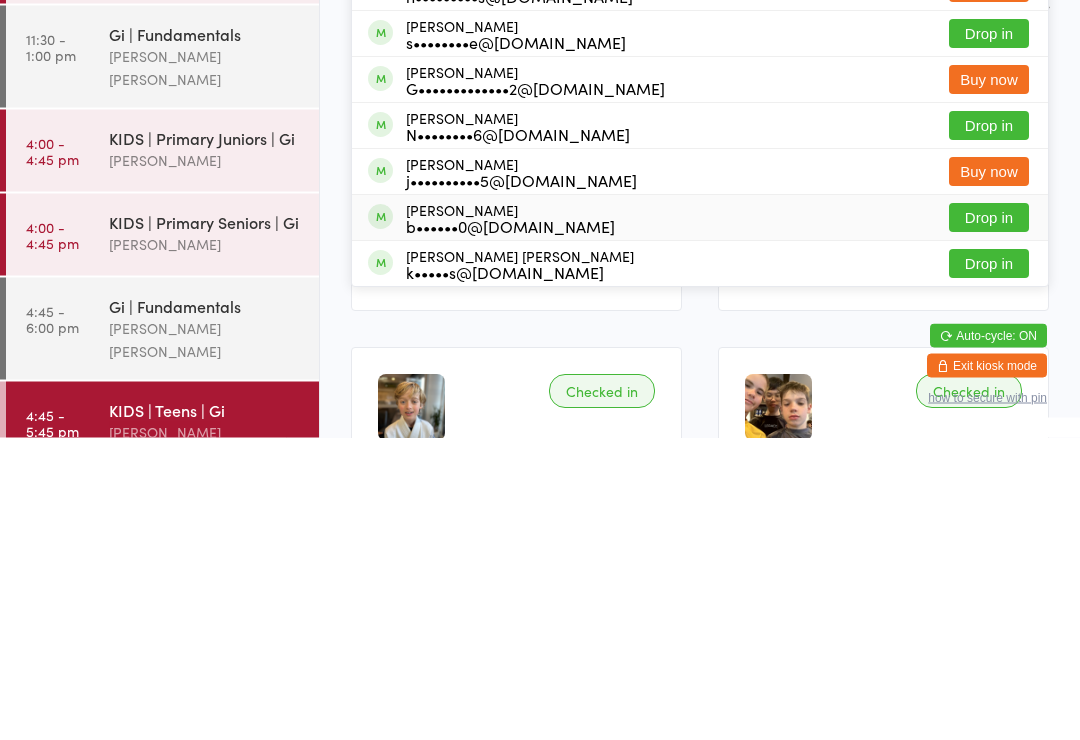 type on "Will" 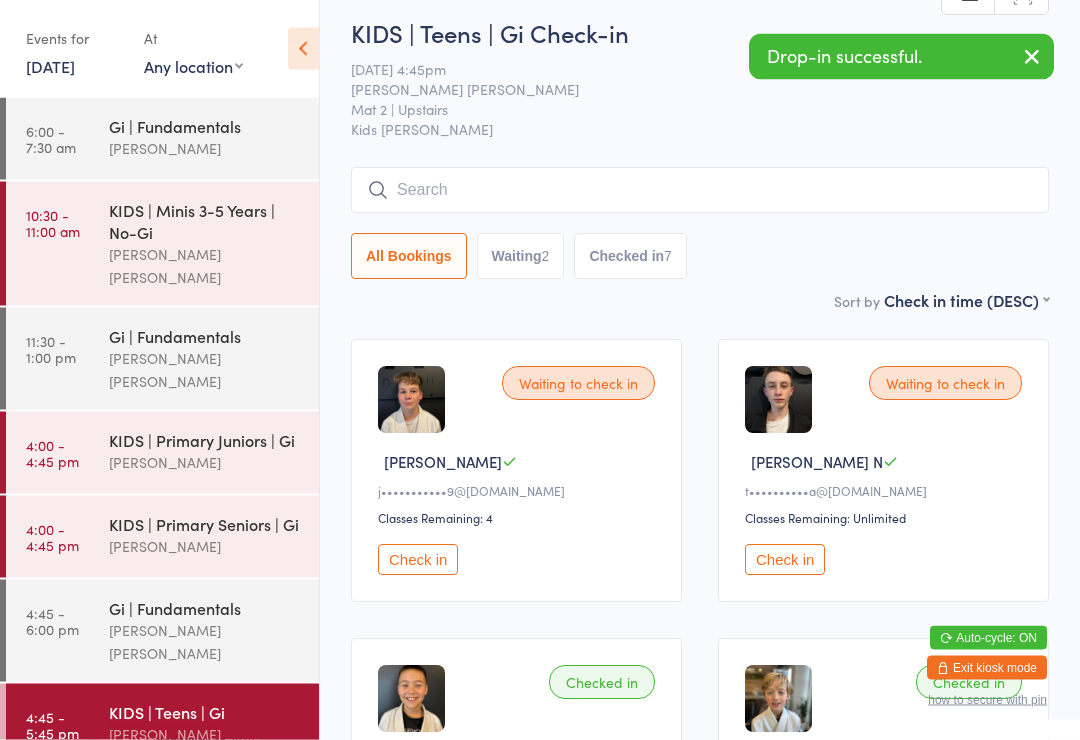 scroll, scrollTop: 0, scrollLeft: 0, axis: both 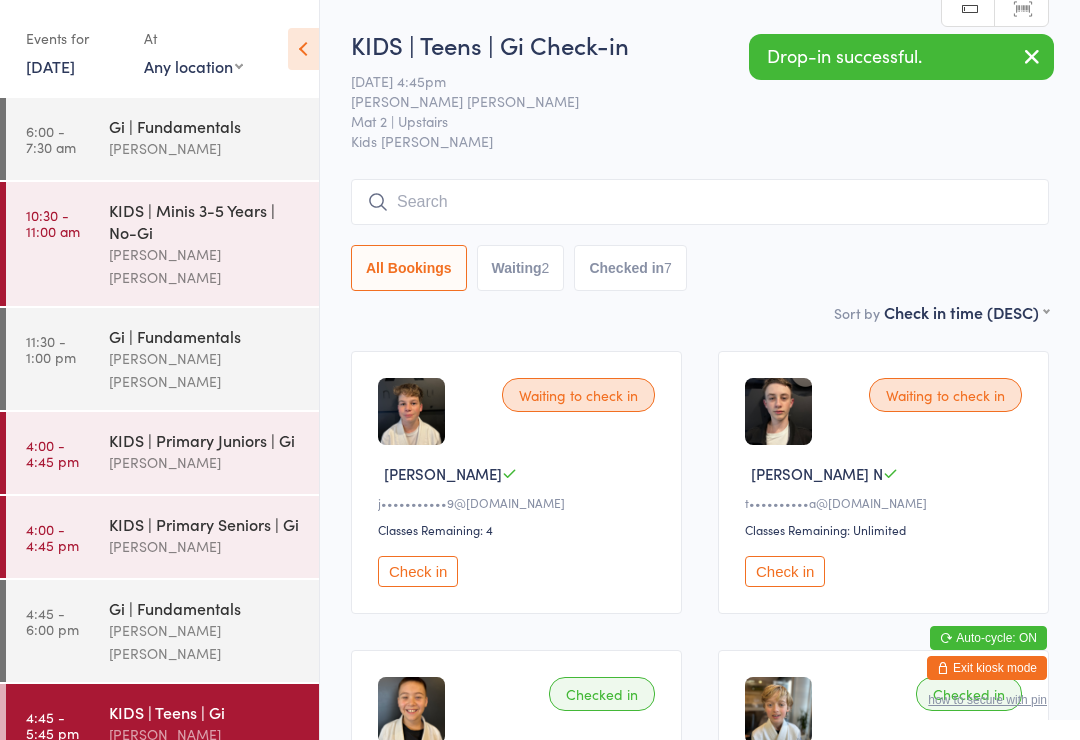 click at bounding box center (1032, 58) 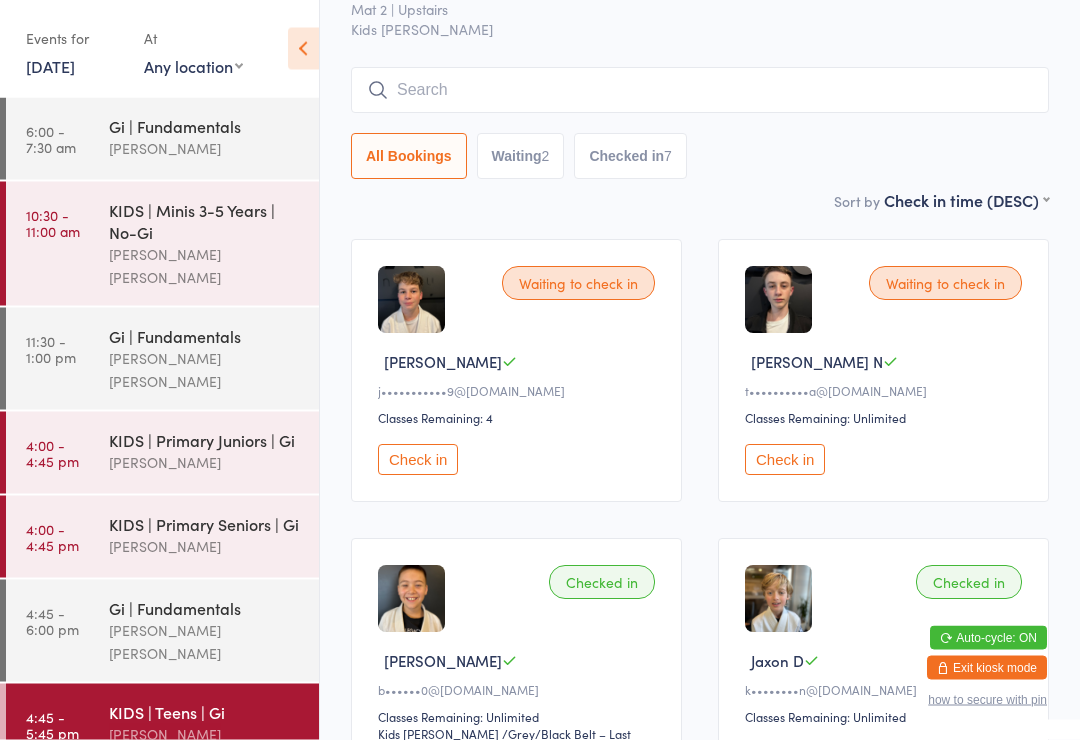 scroll, scrollTop: 0, scrollLeft: 0, axis: both 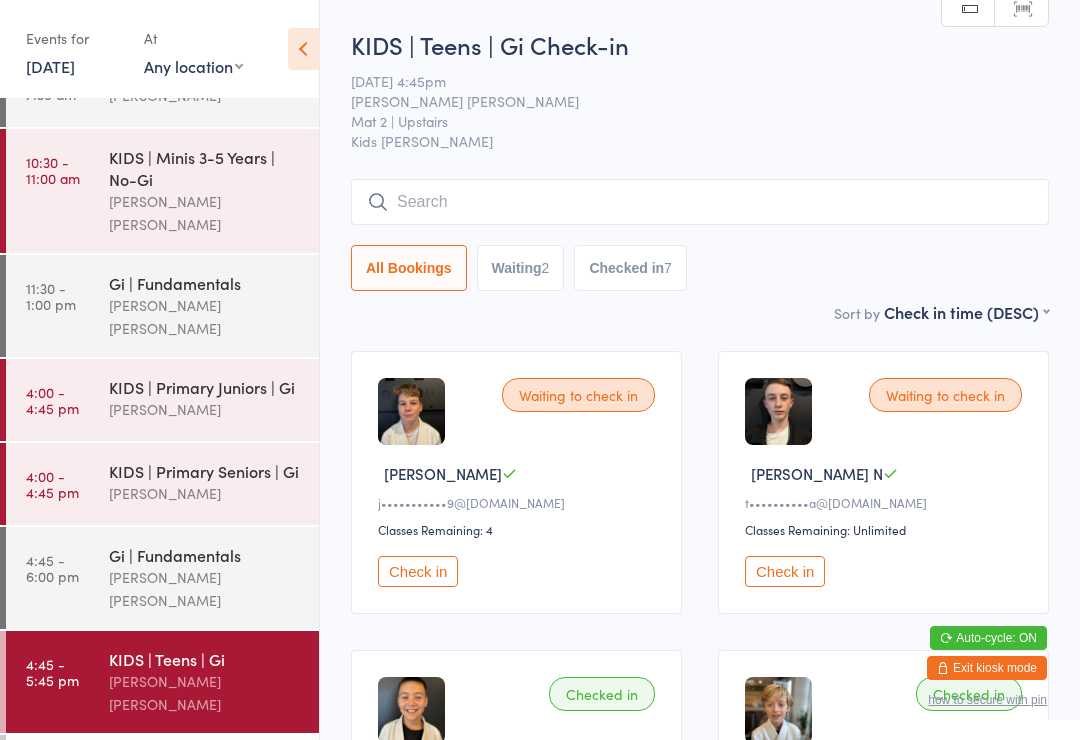 click on "[PERSON_NAME] [PERSON_NAME]" at bounding box center (205, 589) 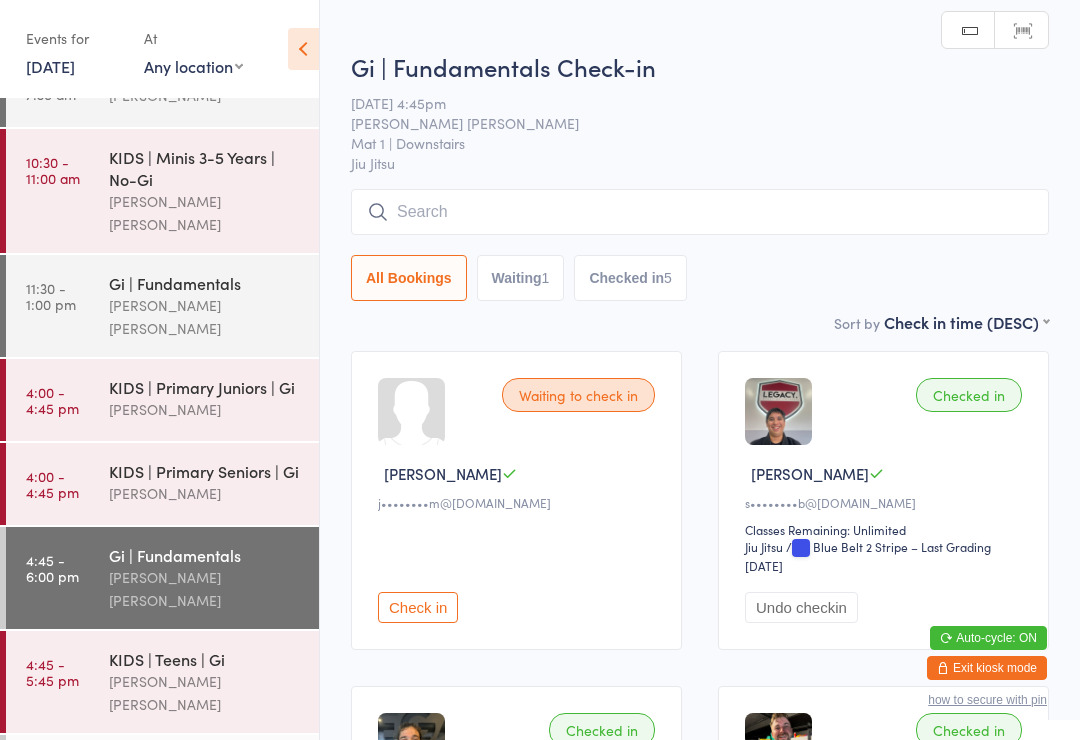 click at bounding box center [700, 212] 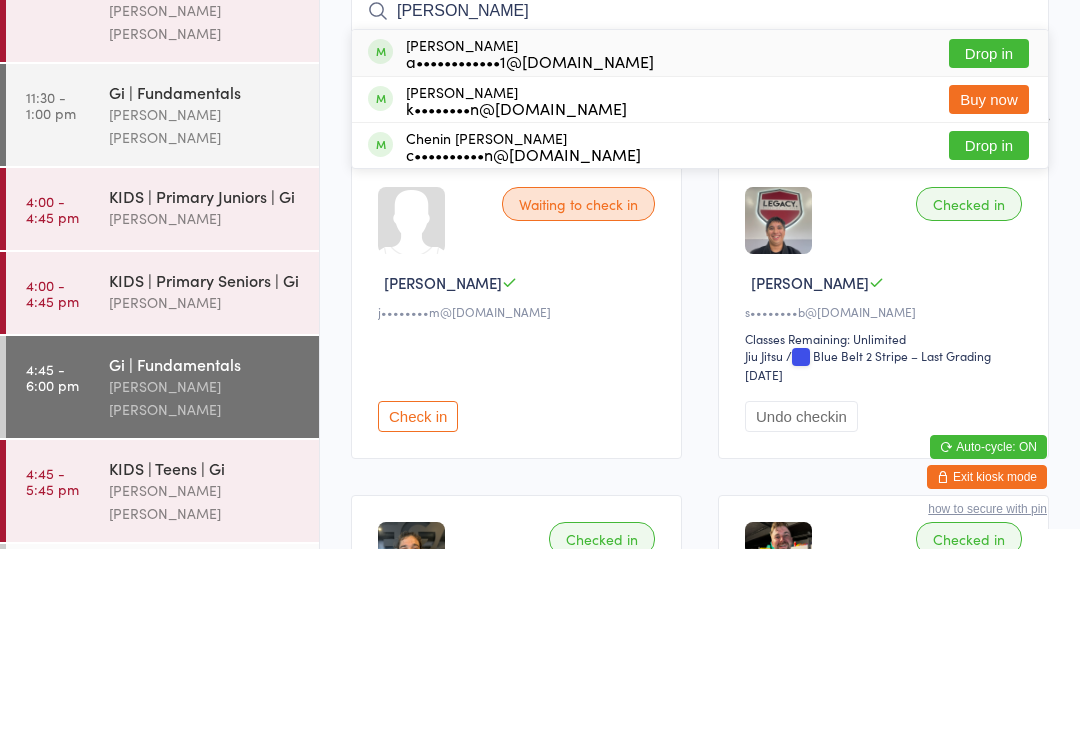 type on "[PERSON_NAME]" 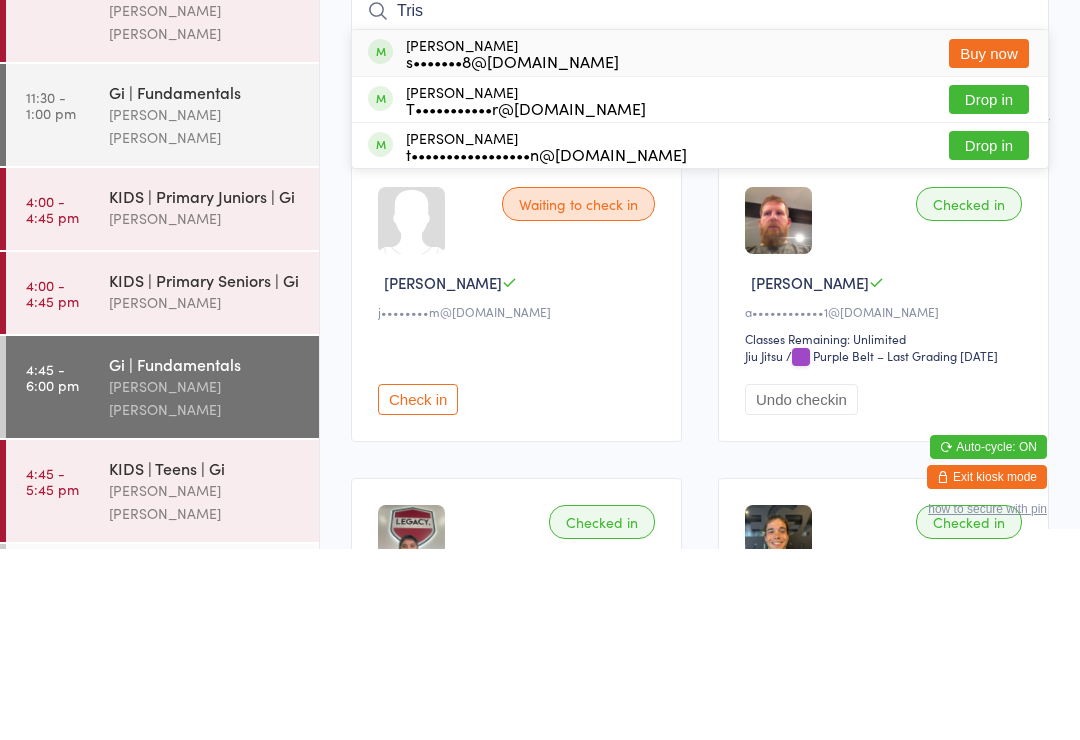 type on "Tris" 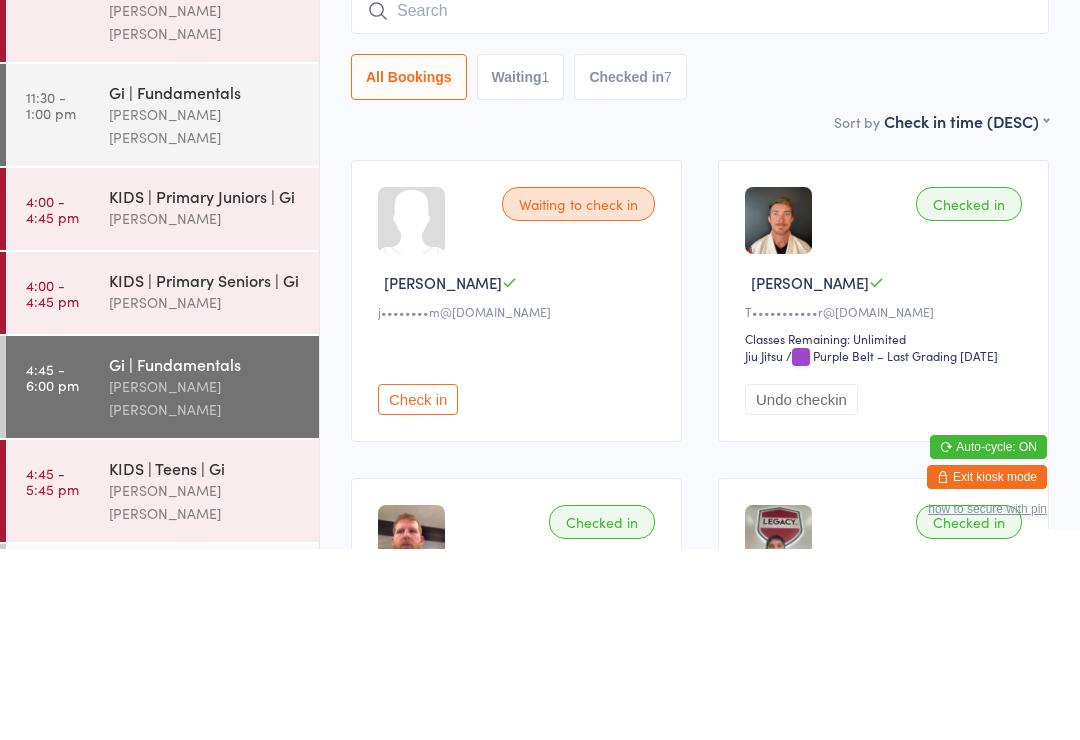 click at bounding box center (700, 202) 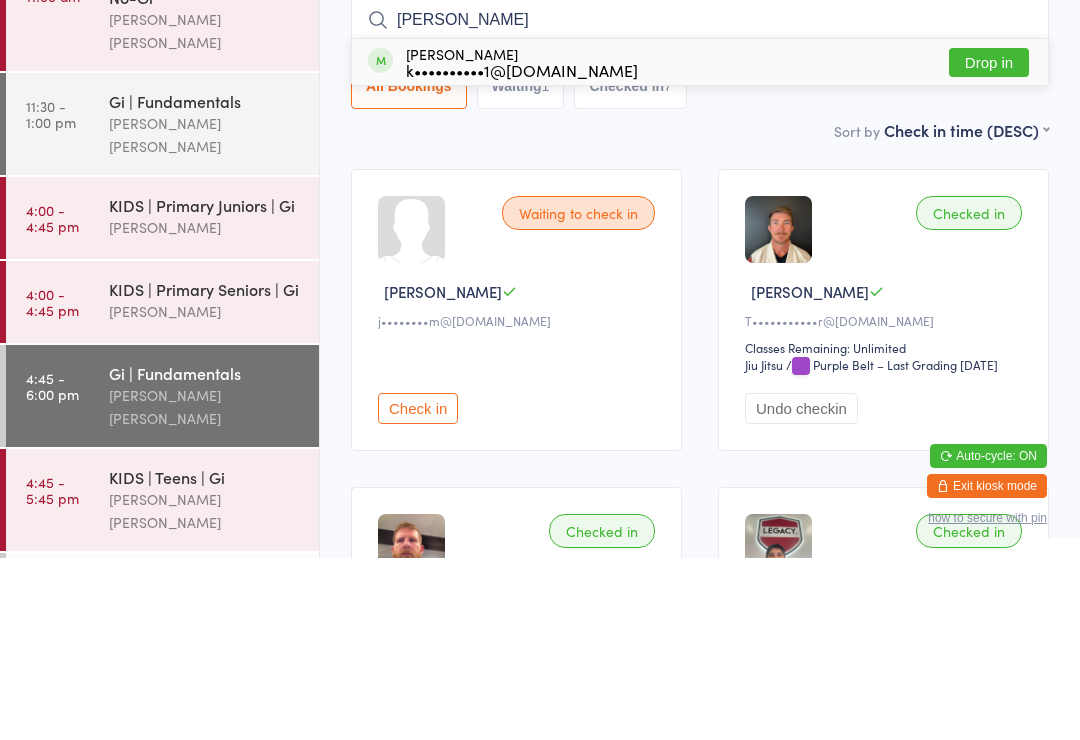type on "[PERSON_NAME]" 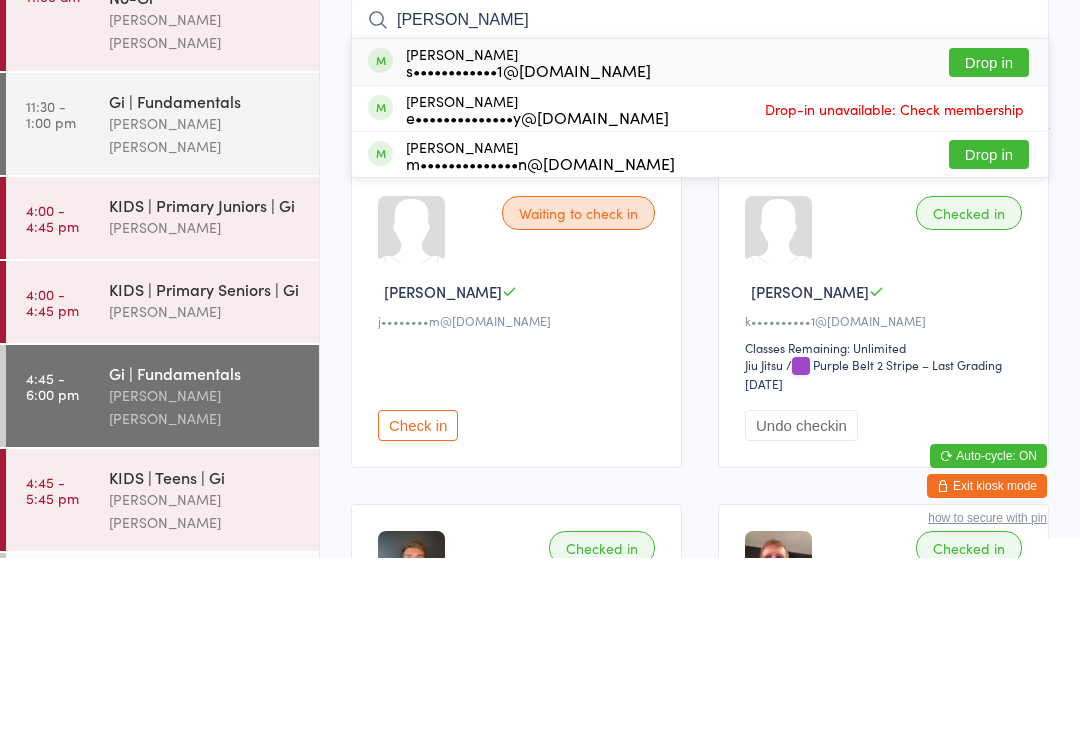 type on "[PERSON_NAME]" 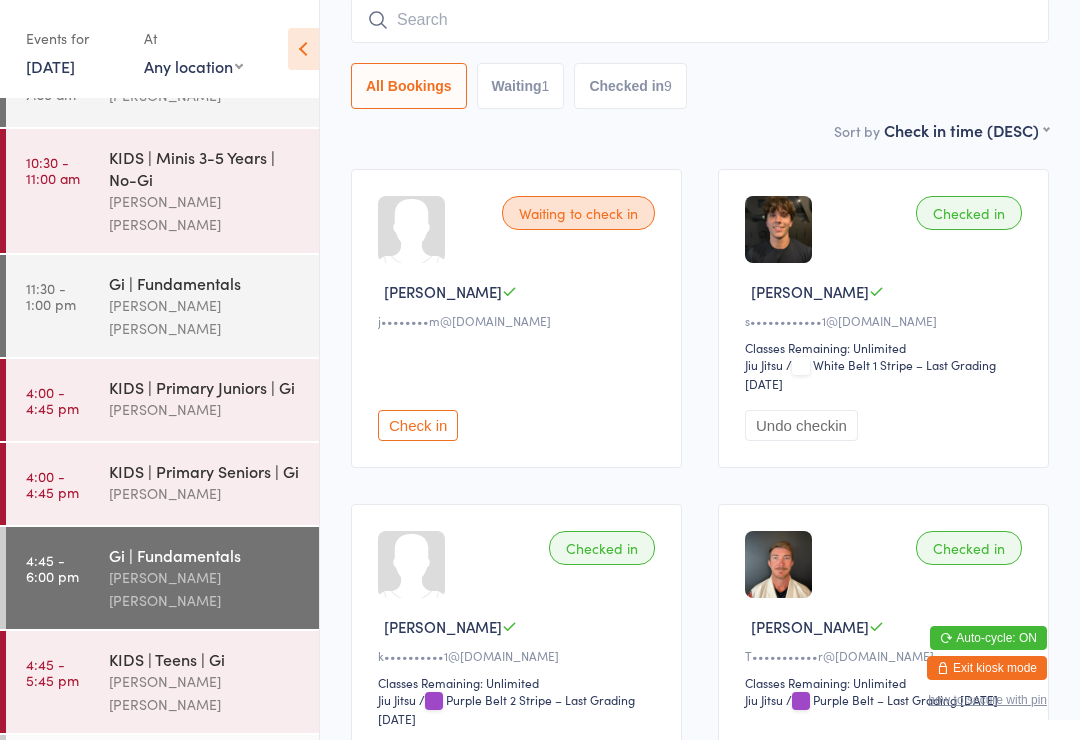 scroll, scrollTop: 211, scrollLeft: 0, axis: vertical 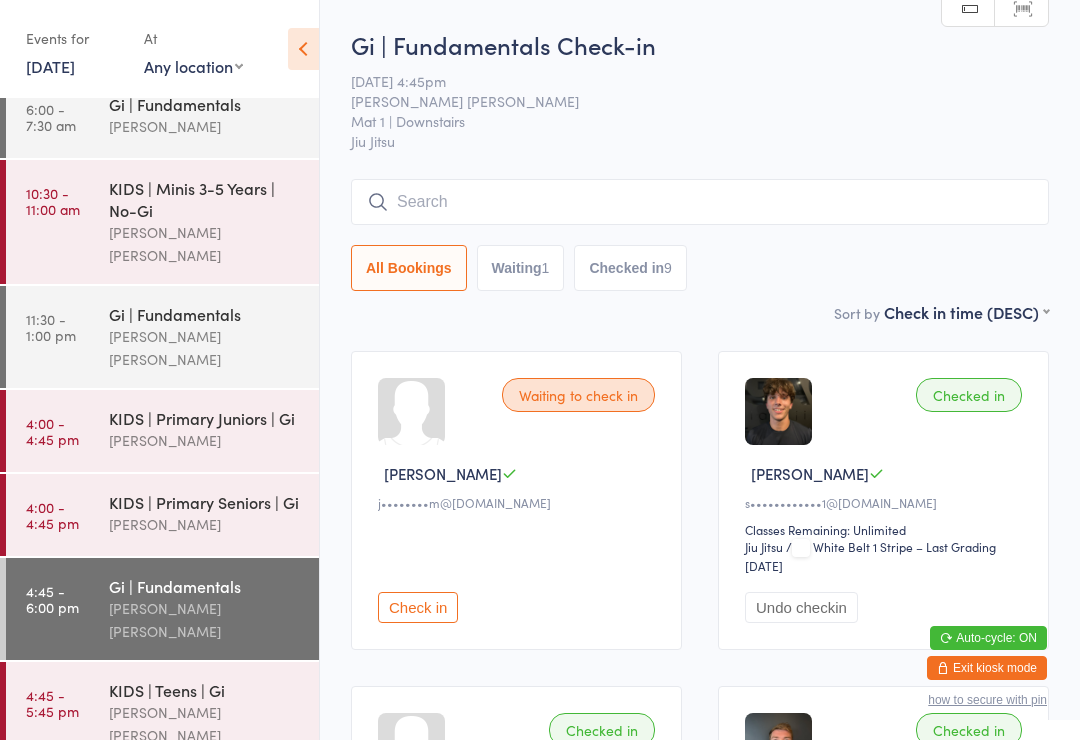 click on "4:45 - 5:45 pm KIDS | Teens | Gi [PERSON_NAME] [PERSON_NAME]" at bounding box center [162, 713] 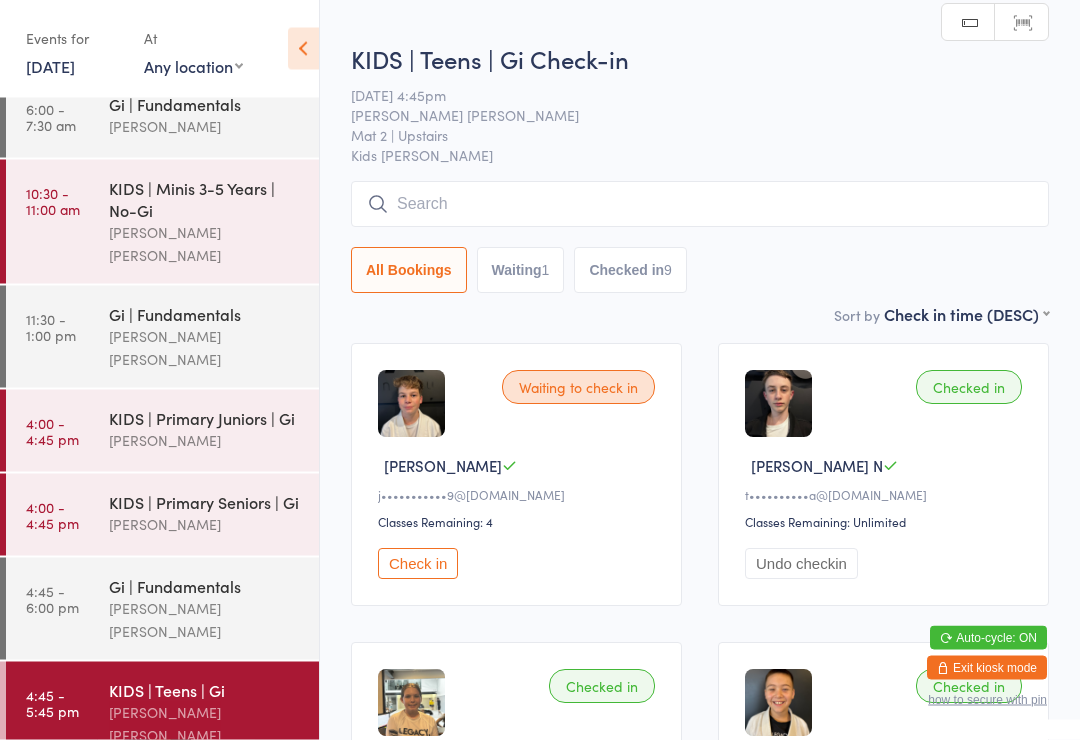 scroll, scrollTop: 0, scrollLeft: 0, axis: both 